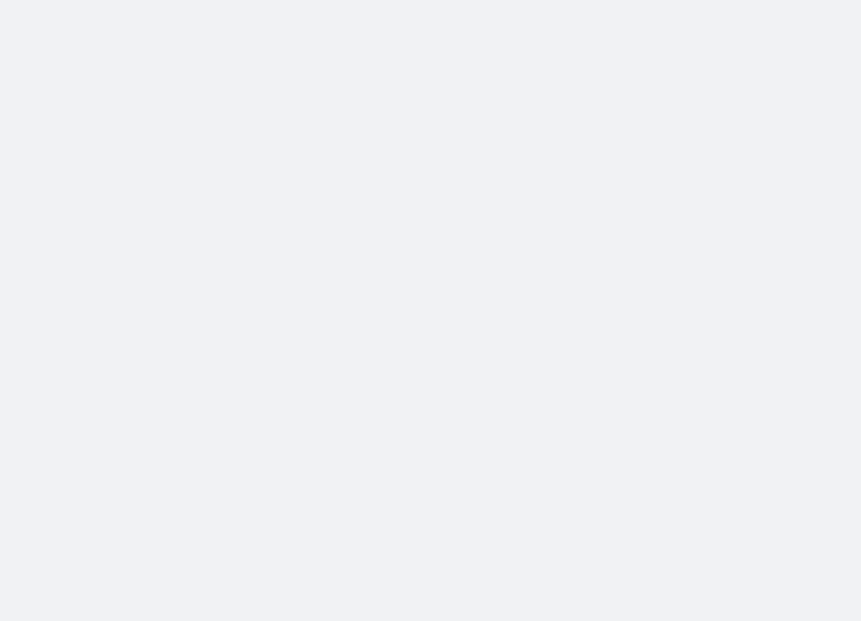 scroll, scrollTop: 0, scrollLeft: 0, axis: both 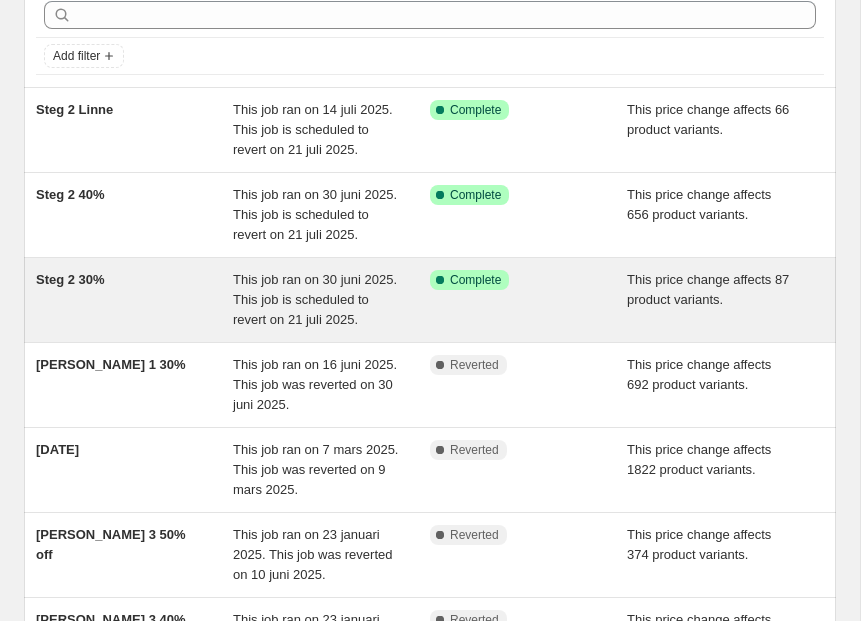 click on "Success Complete Complete" at bounding box center [528, 300] 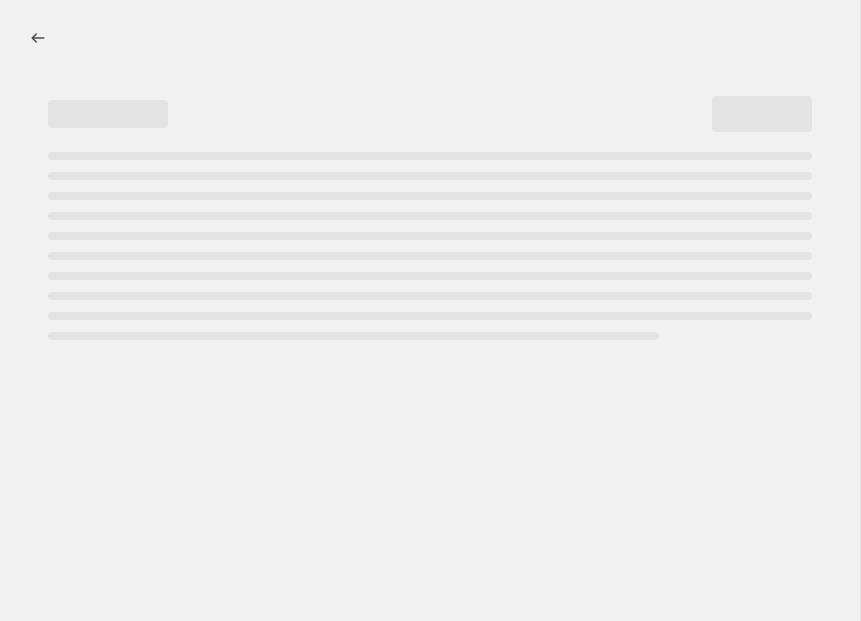 select on "pcap" 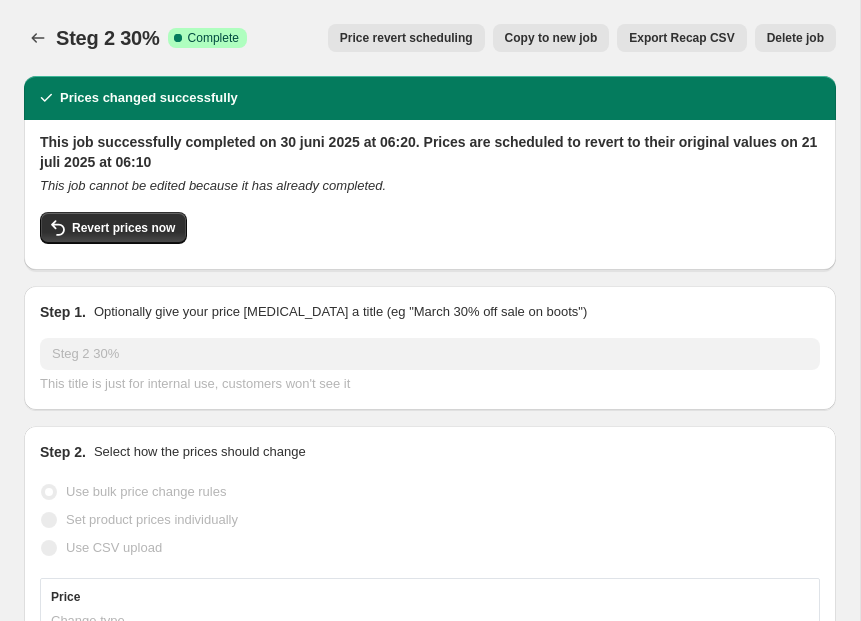 select on "tag" 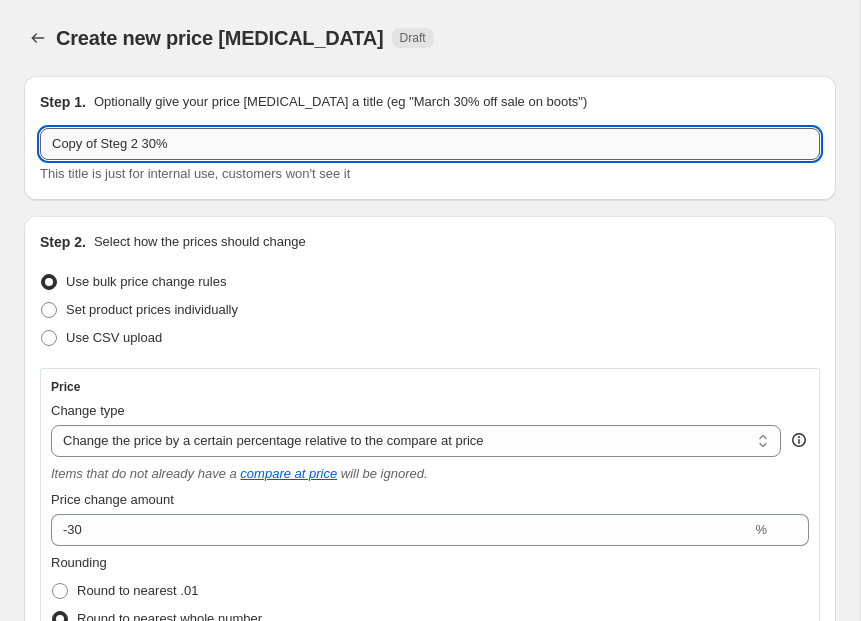 click on "Copy of Steg 2 30%" at bounding box center [430, 144] 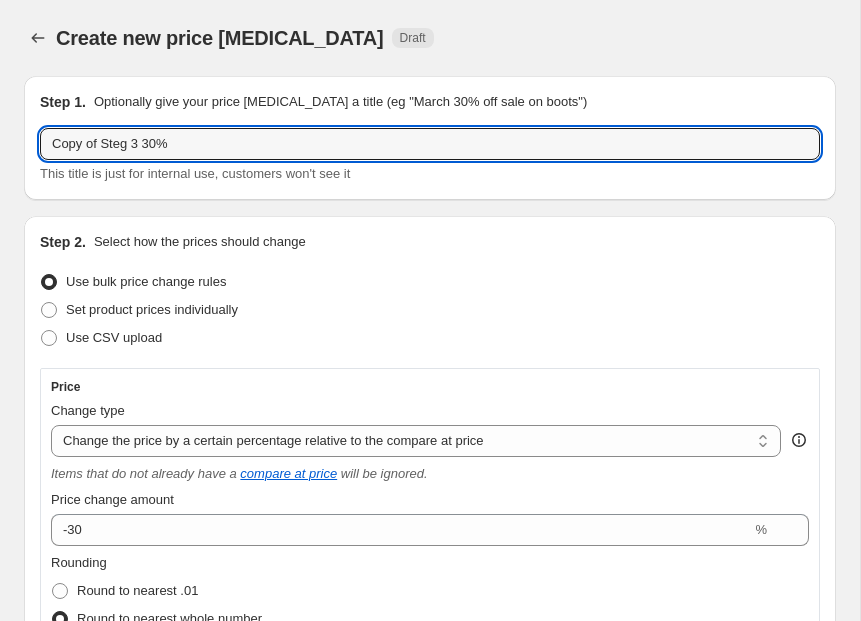 drag, startPoint x: 105, startPoint y: 148, endPoint x: -48, endPoint y: 136, distance: 153.46986 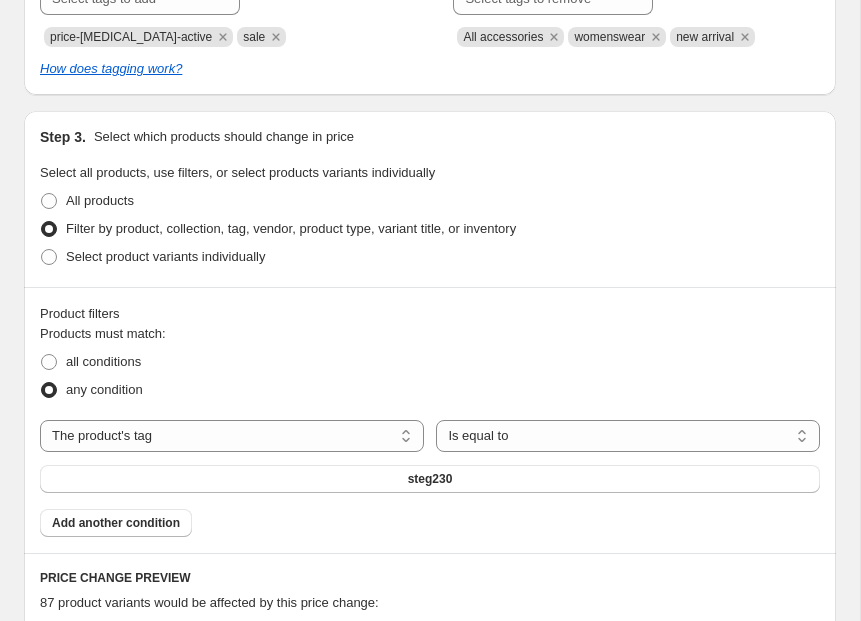 scroll, scrollTop: 1182, scrollLeft: 0, axis: vertical 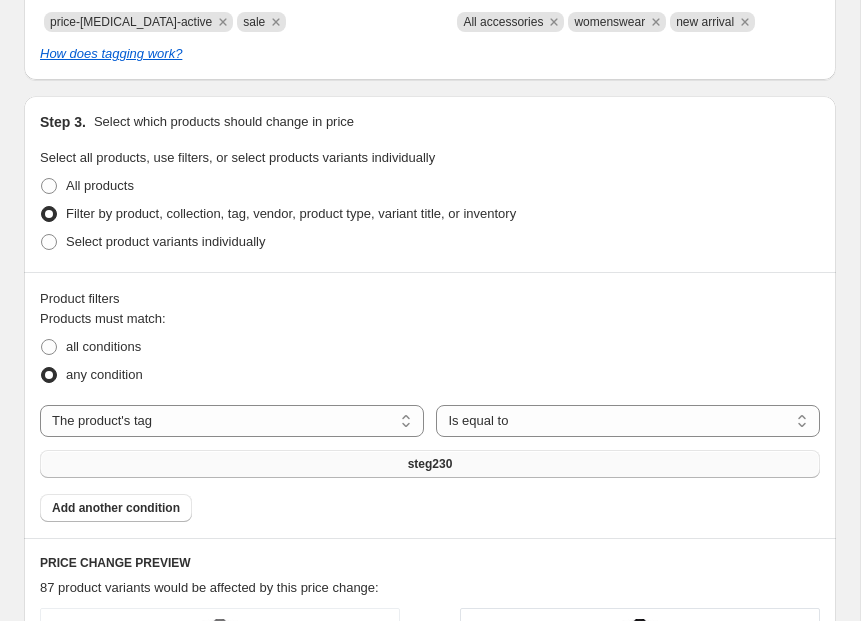 type on "Steg 3 30%" 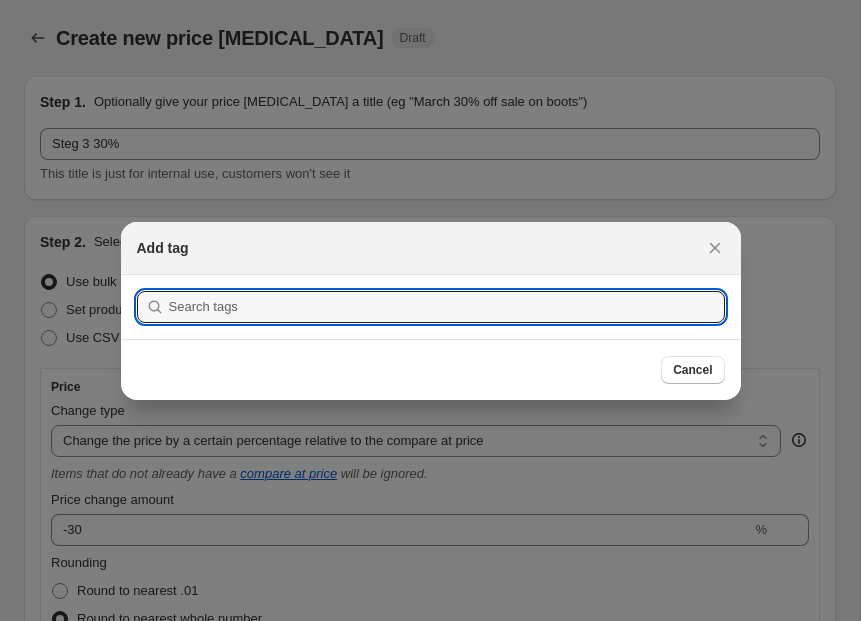 scroll, scrollTop: 1182, scrollLeft: 0, axis: vertical 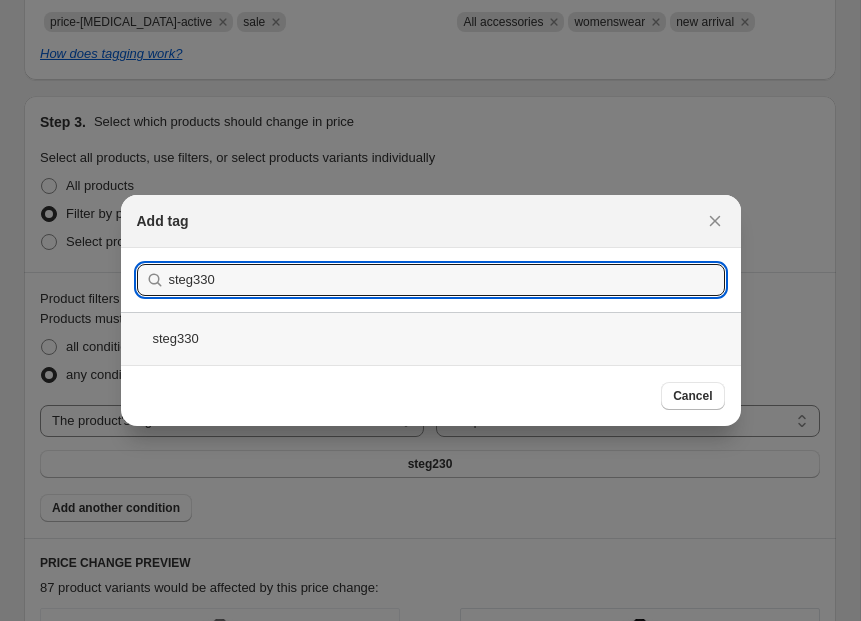 type on "steg330" 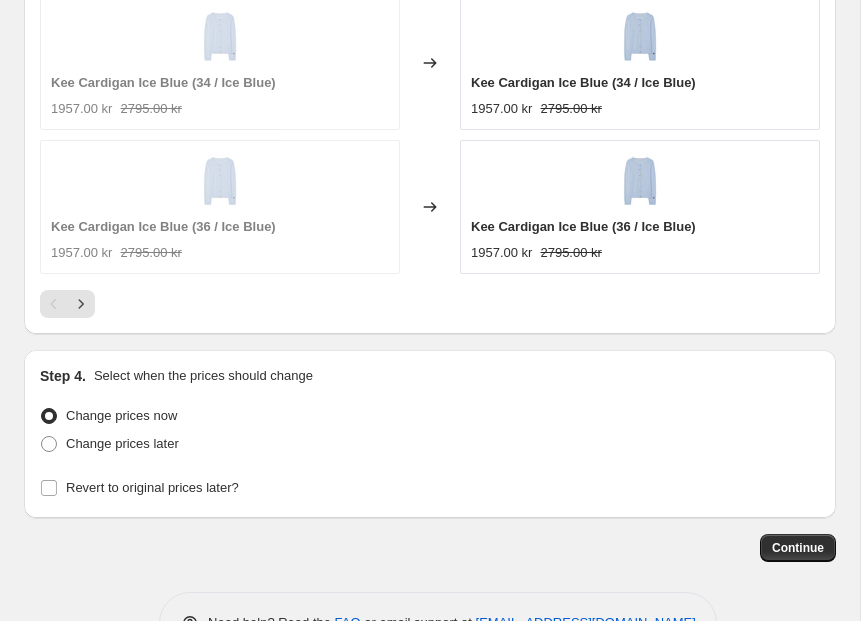 scroll, scrollTop: 2330, scrollLeft: 0, axis: vertical 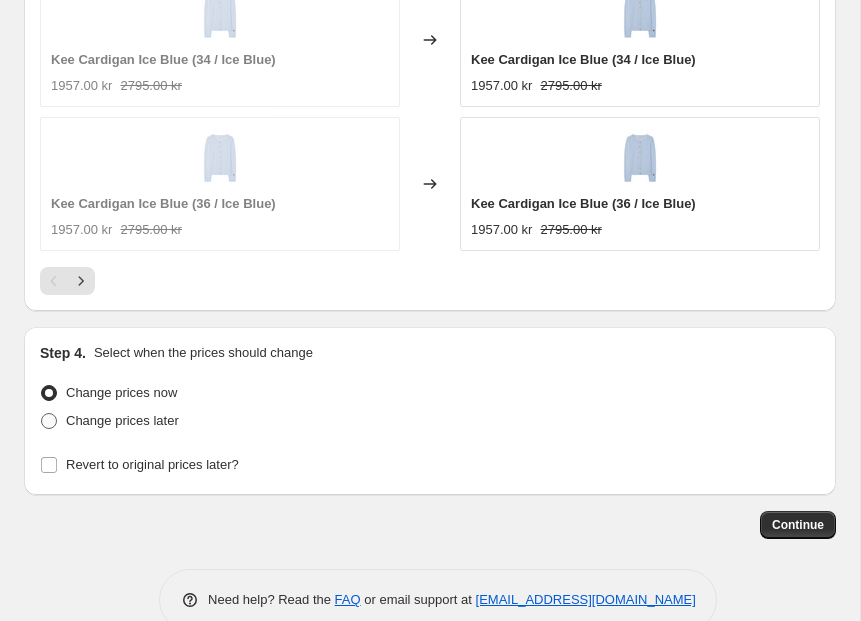click at bounding box center (49, 421) 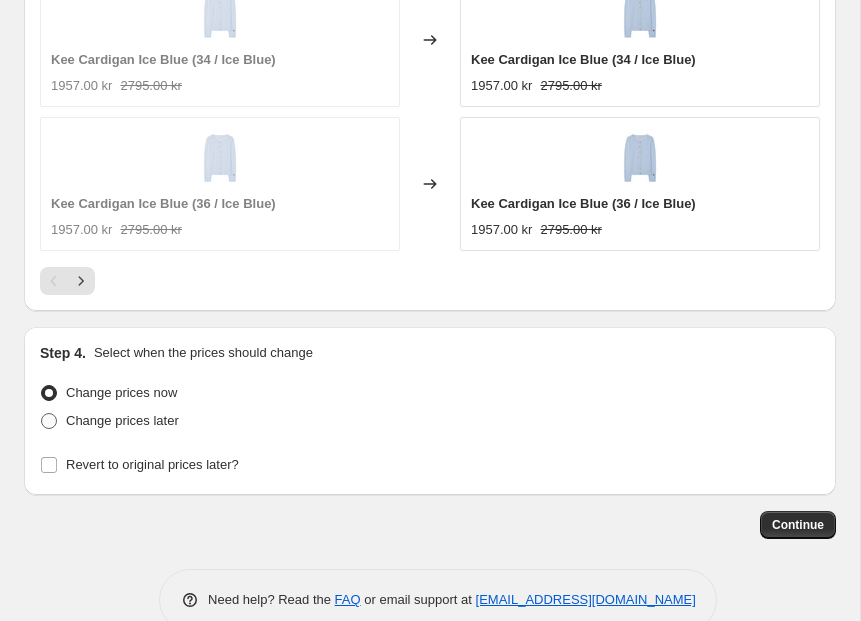 radio on "true" 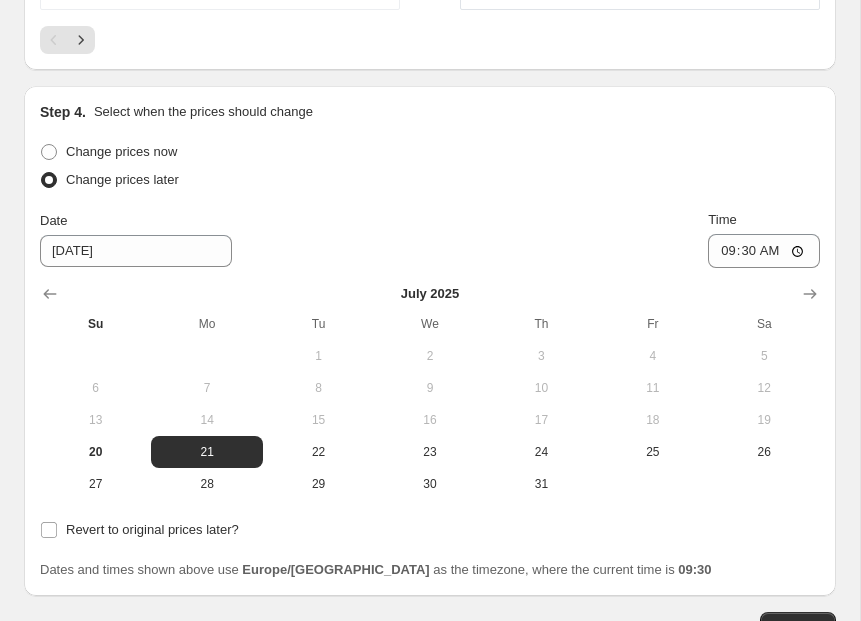 scroll, scrollTop: 2672, scrollLeft: 0, axis: vertical 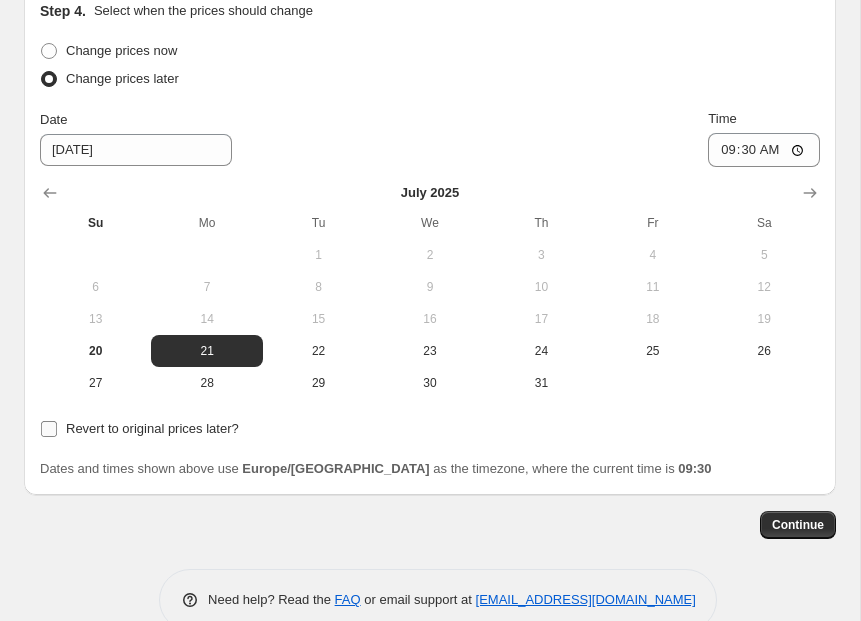click on "Revert to original prices later?" at bounding box center [49, 429] 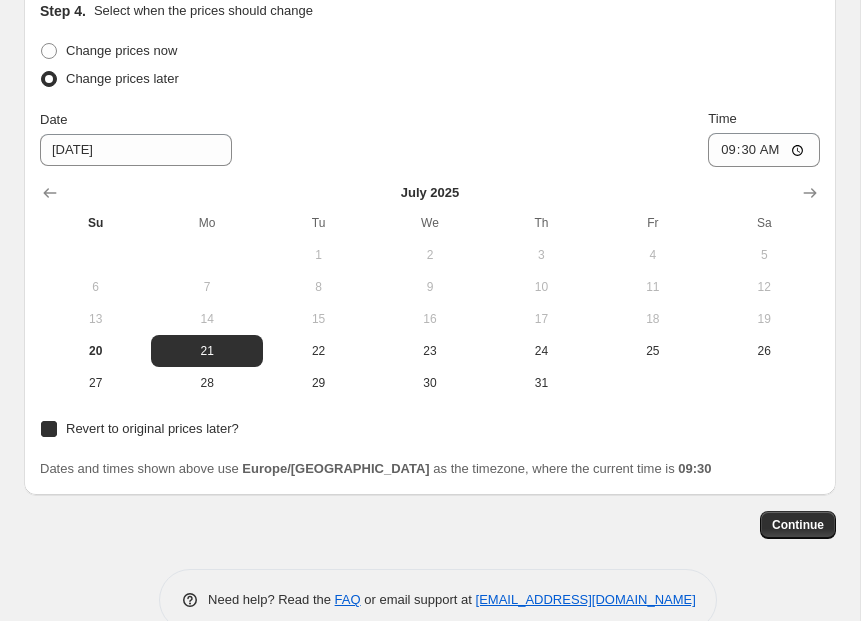 checkbox on "true" 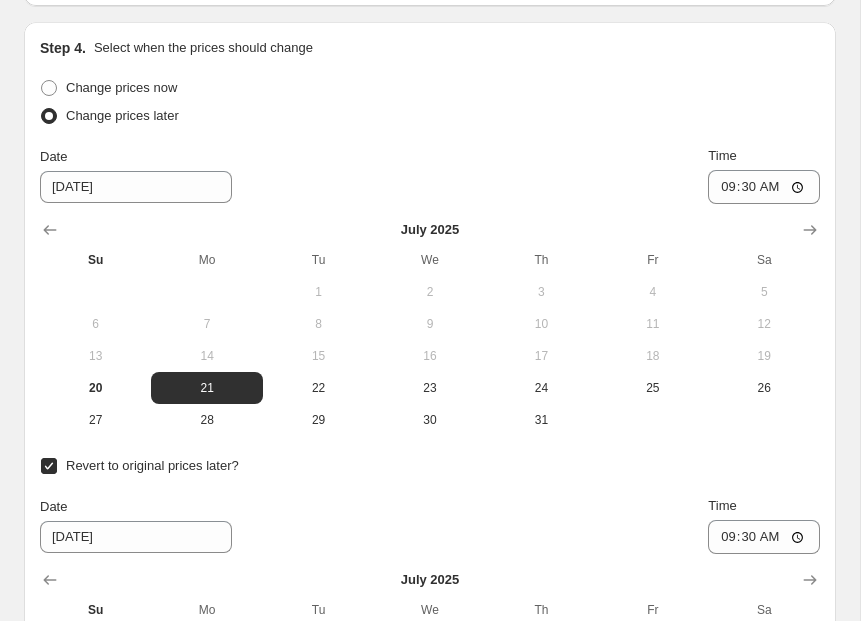 scroll, scrollTop: 2630, scrollLeft: 0, axis: vertical 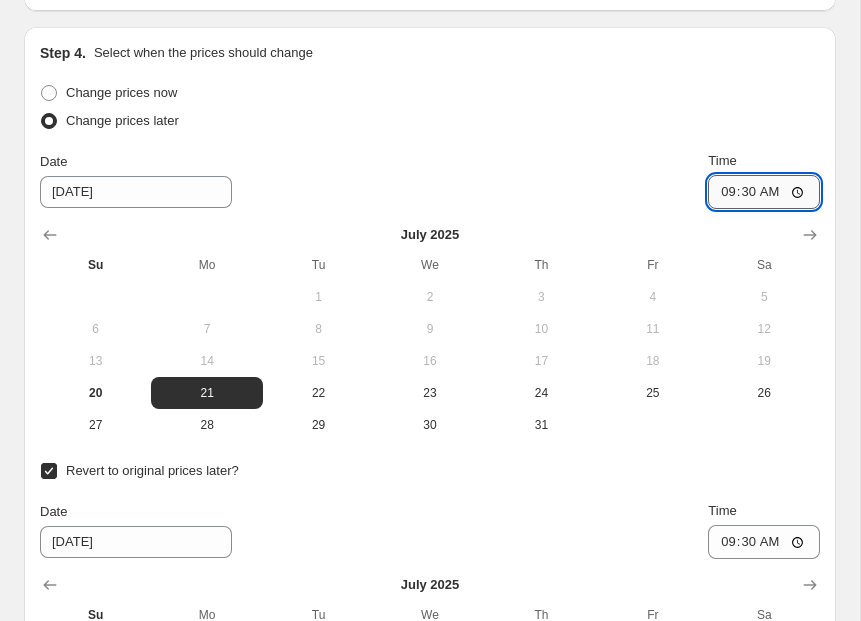 click on "09:30" at bounding box center (764, 192) 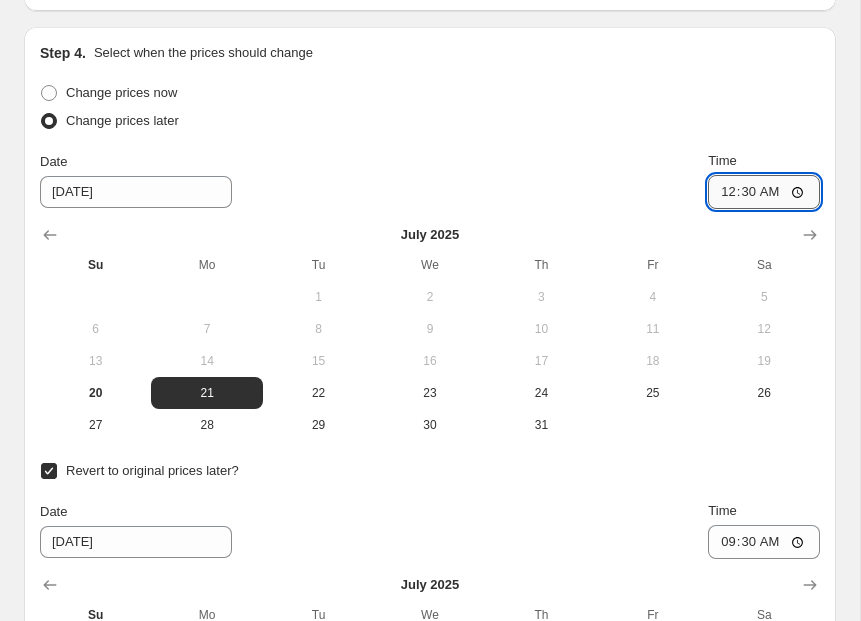 type on "06:30" 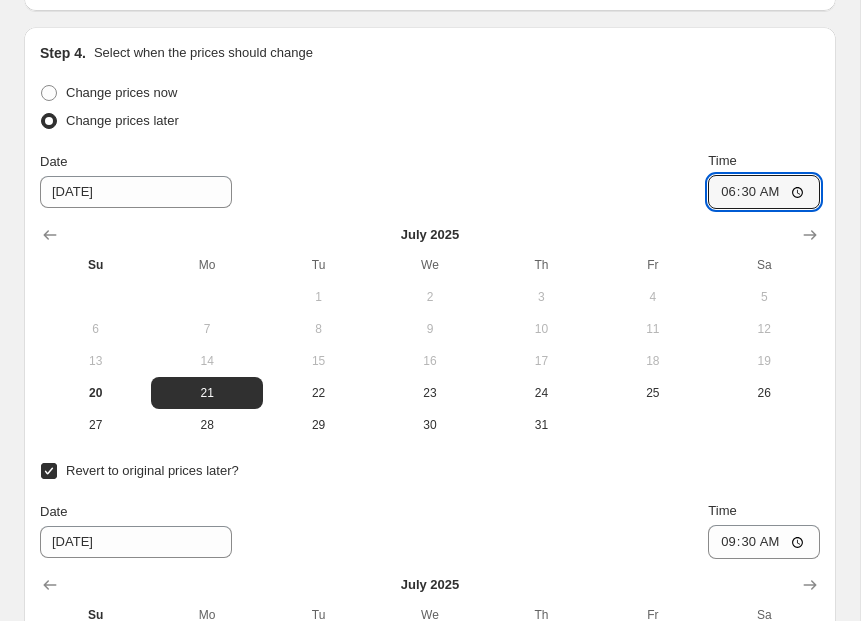 click on "Change prices later" at bounding box center (430, 121) 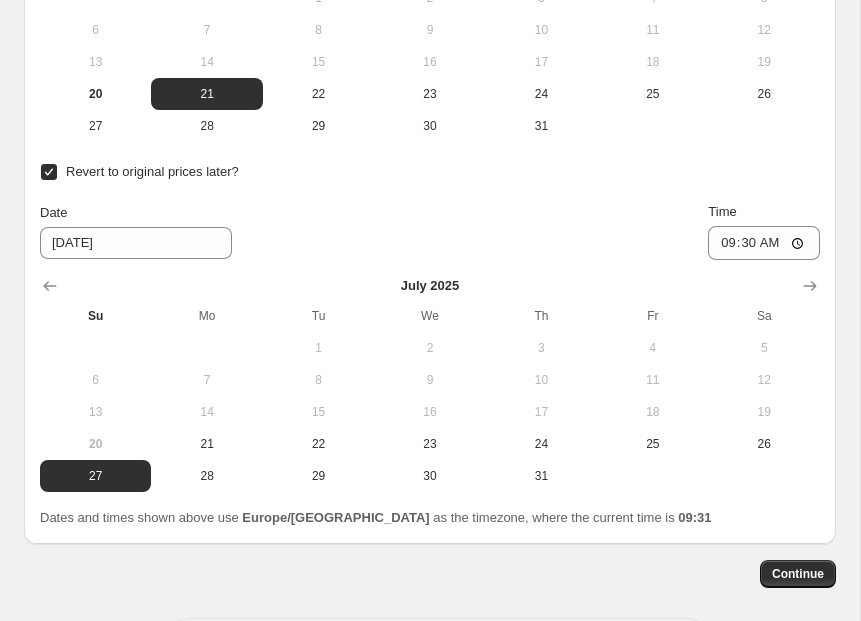 scroll, scrollTop: 2935, scrollLeft: 0, axis: vertical 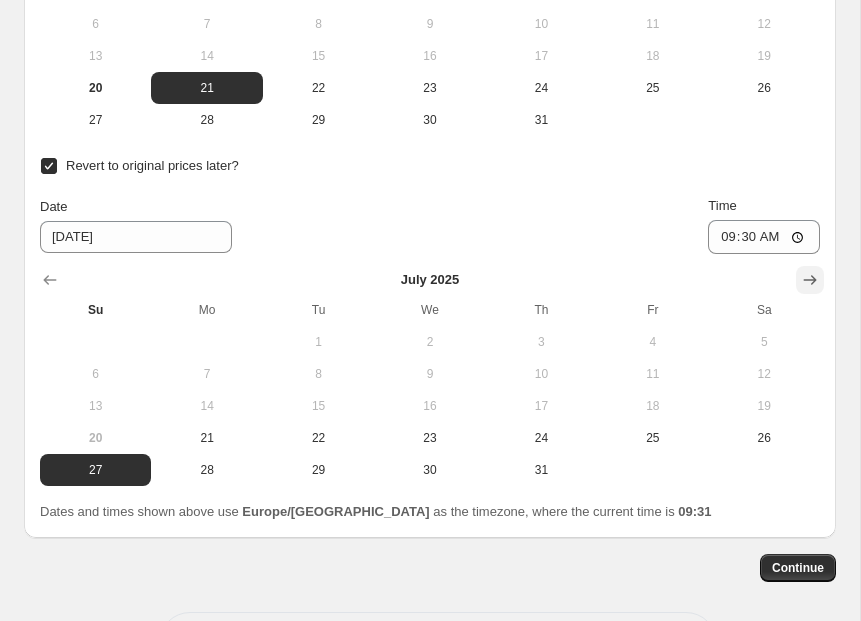 click 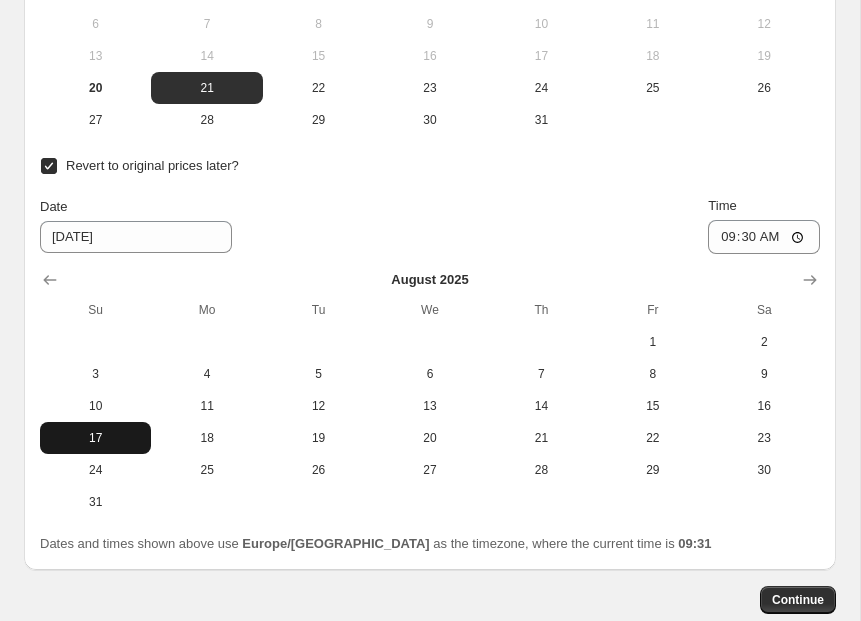 click on "17" at bounding box center (95, 438) 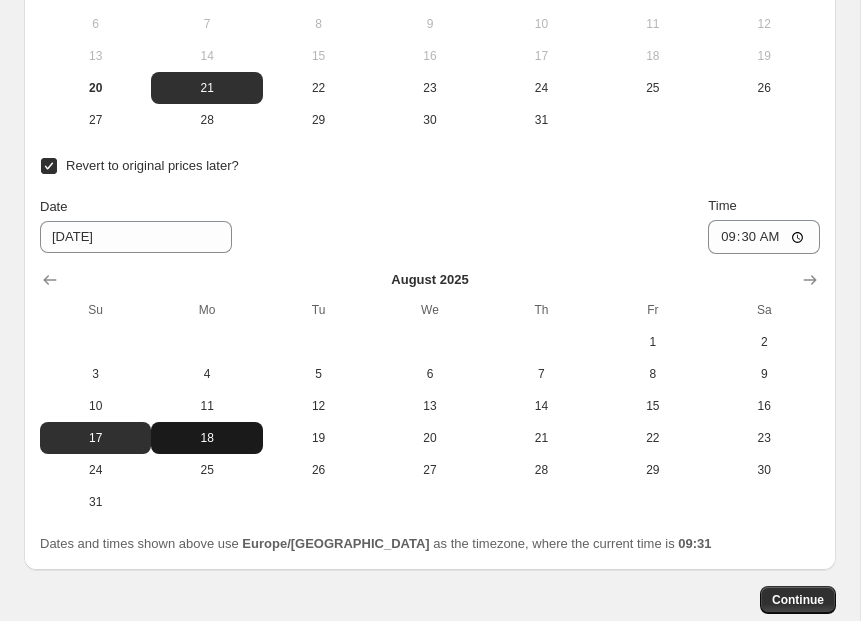 click on "18" at bounding box center (206, 438) 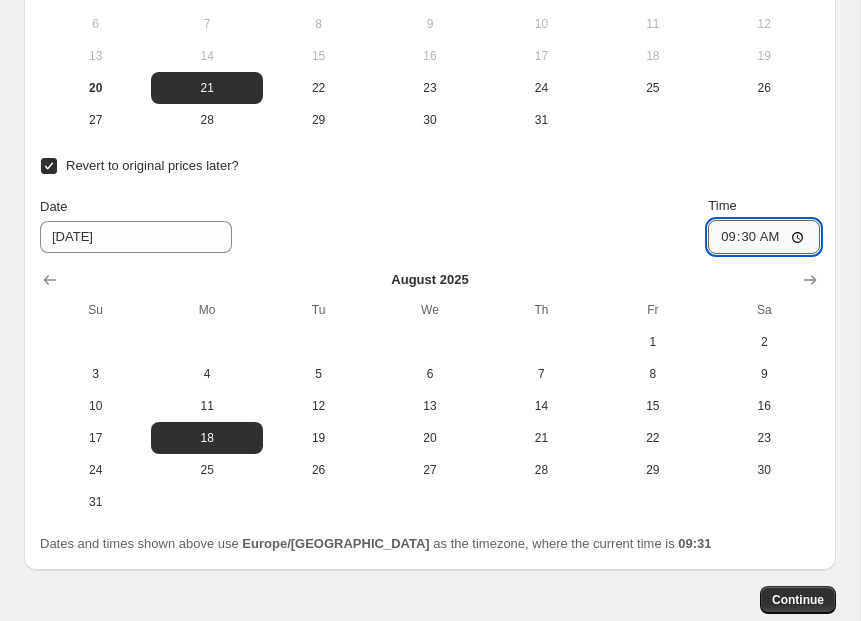 click on "09:30" at bounding box center [764, 237] 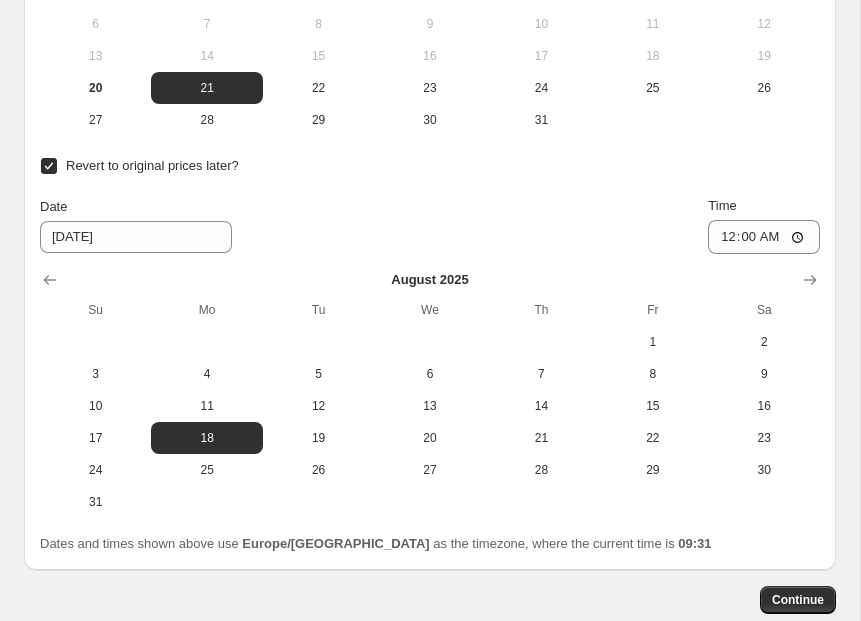 click on "Time" at bounding box center (764, 206) 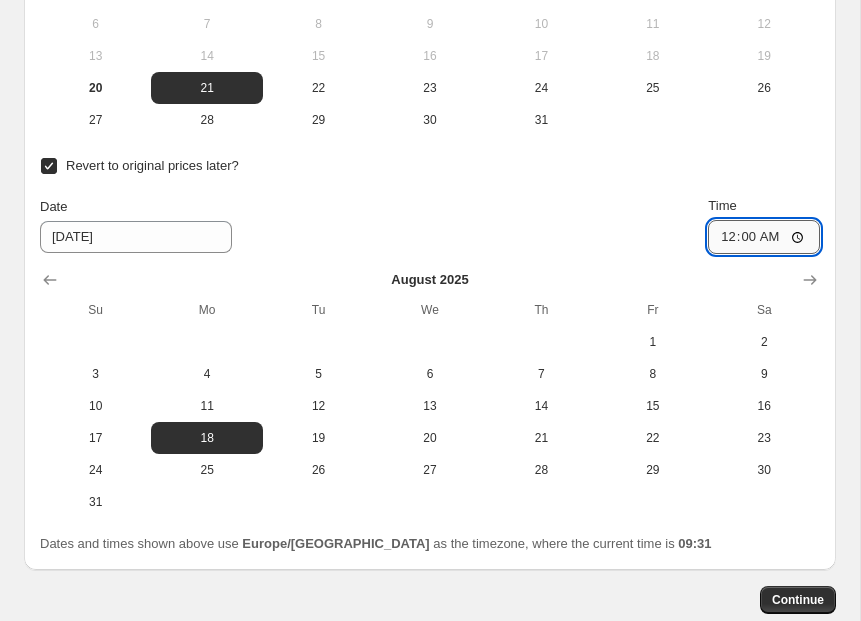 click on "00:00" at bounding box center [764, 237] 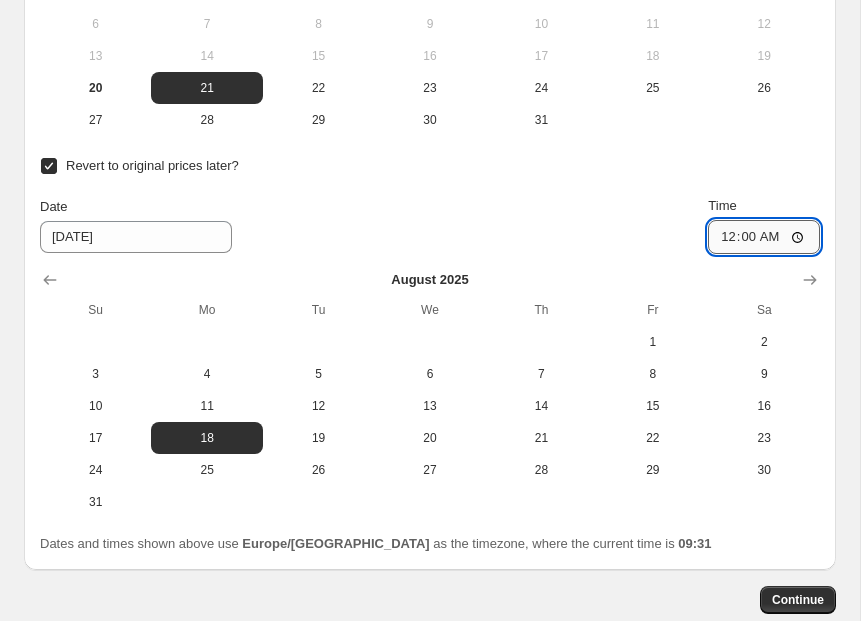 type on "00:01" 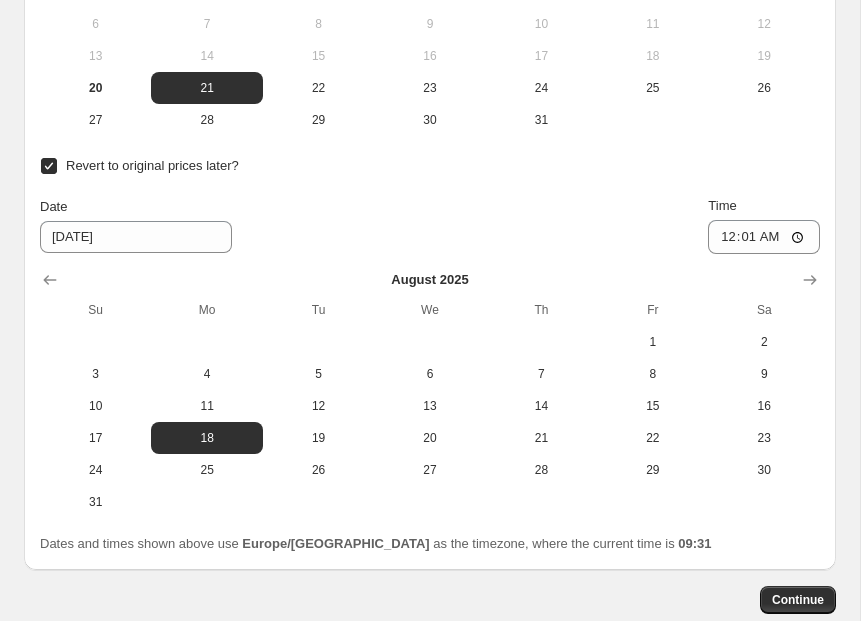 click on "Revert to original prices later? Date [DATE] Time 00:[DATE] Mo Tu We Th Fr Sa 1 2 3 4 5 6 7 8 9 10 11 12 13 14 15 16 17 18 19 20 21 22 23 24 25 26 27 28 29 30 31" at bounding box center (430, 335) 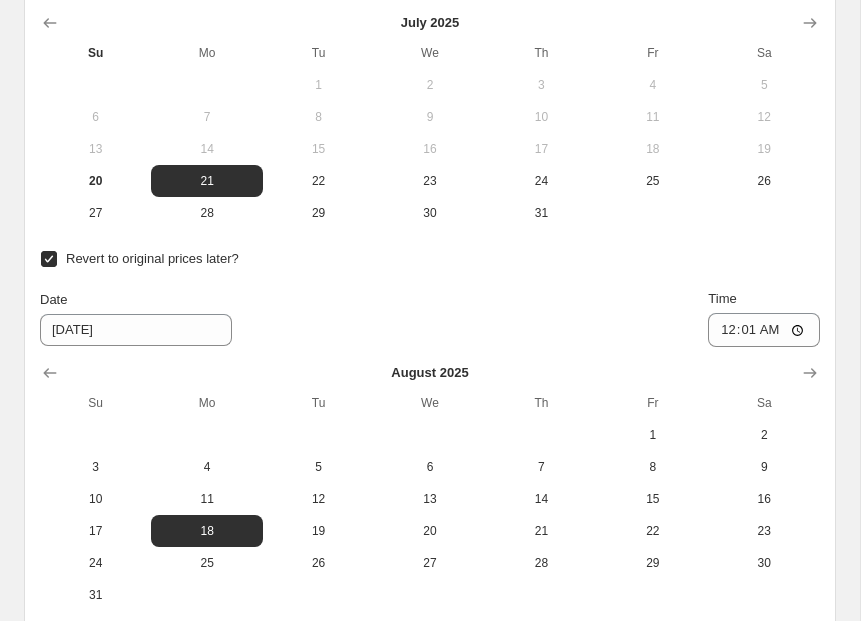 scroll, scrollTop: 3010, scrollLeft: 0, axis: vertical 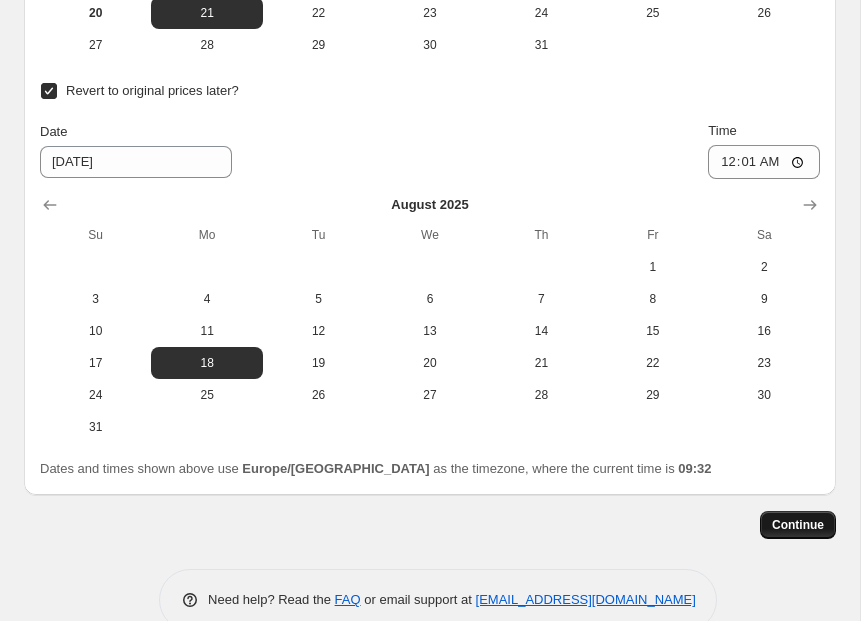 click on "Continue" at bounding box center (798, 525) 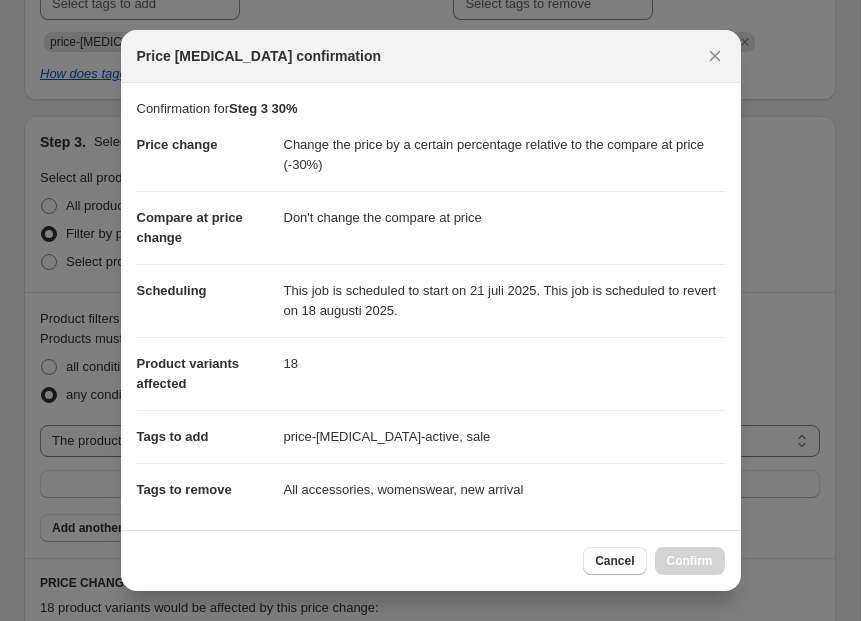 scroll, scrollTop: 0, scrollLeft: 0, axis: both 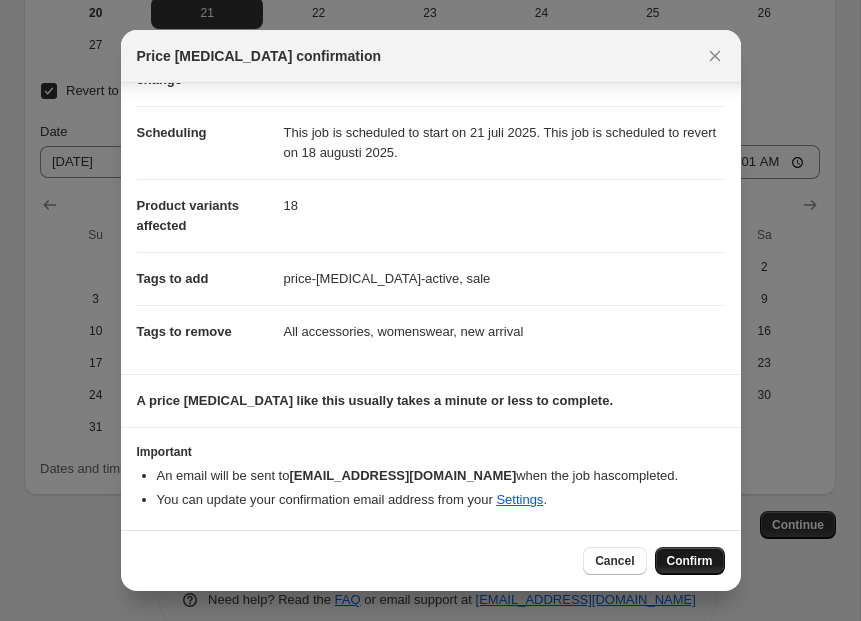 click on "Confirm" at bounding box center [690, 561] 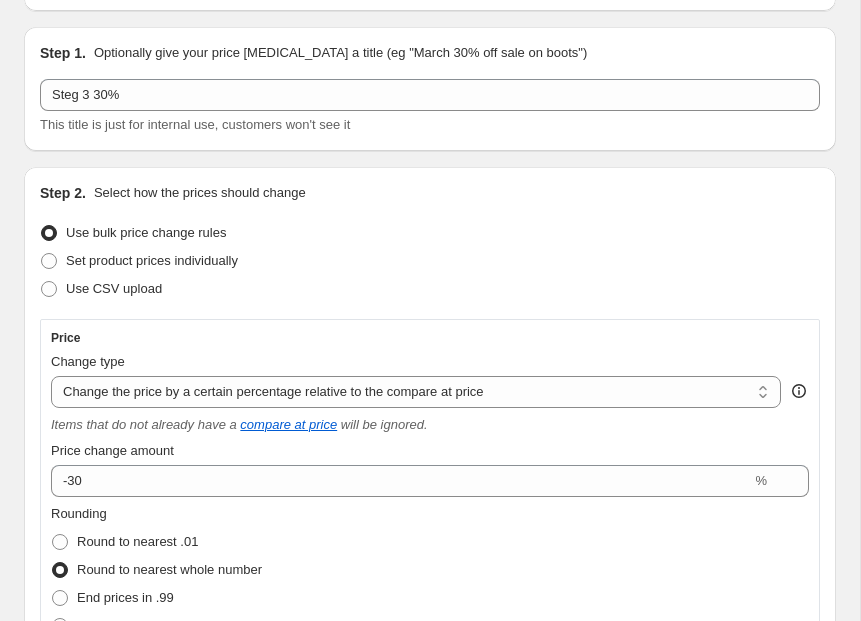 scroll, scrollTop: 0, scrollLeft: 0, axis: both 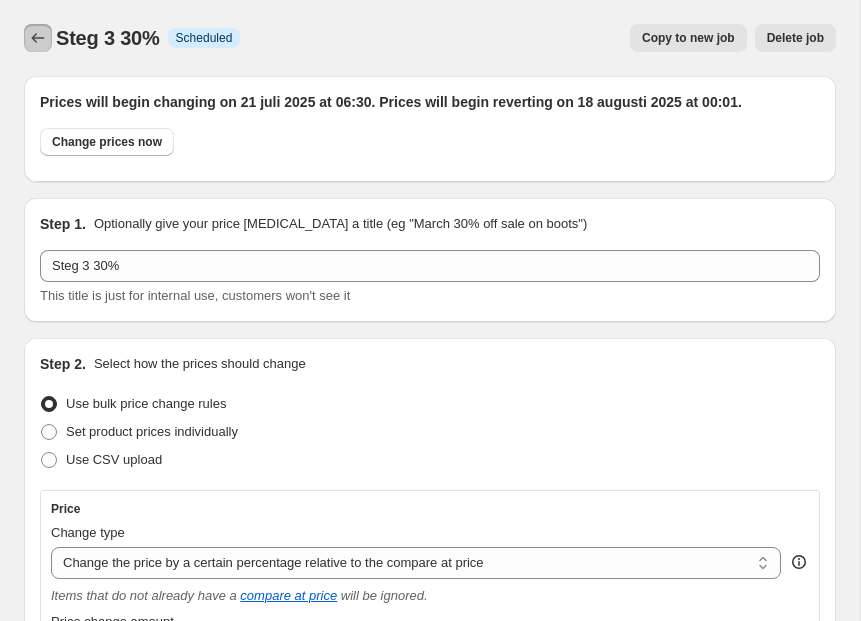 click at bounding box center [38, 38] 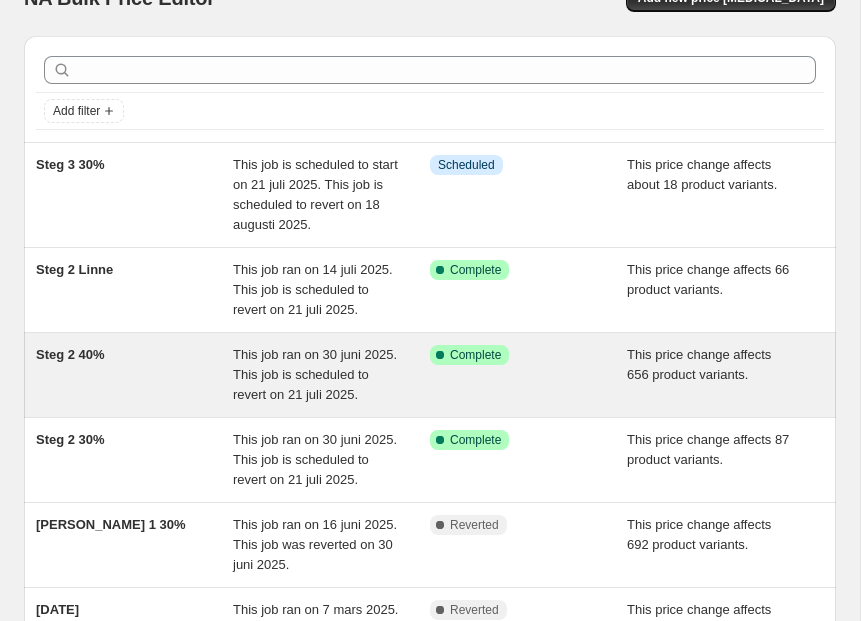 scroll, scrollTop: 51, scrollLeft: 0, axis: vertical 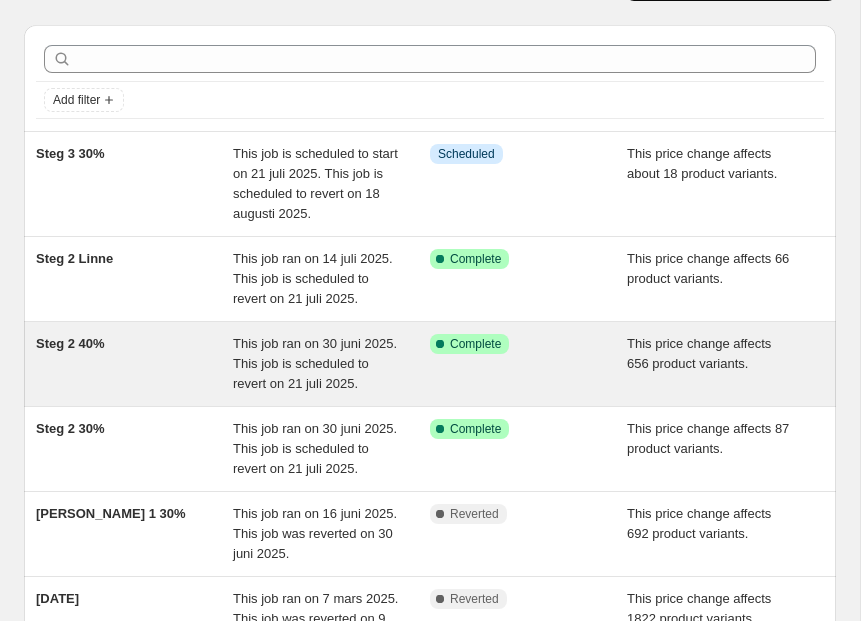 click on "Steg 2 40%" at bounding box center (70, 343) 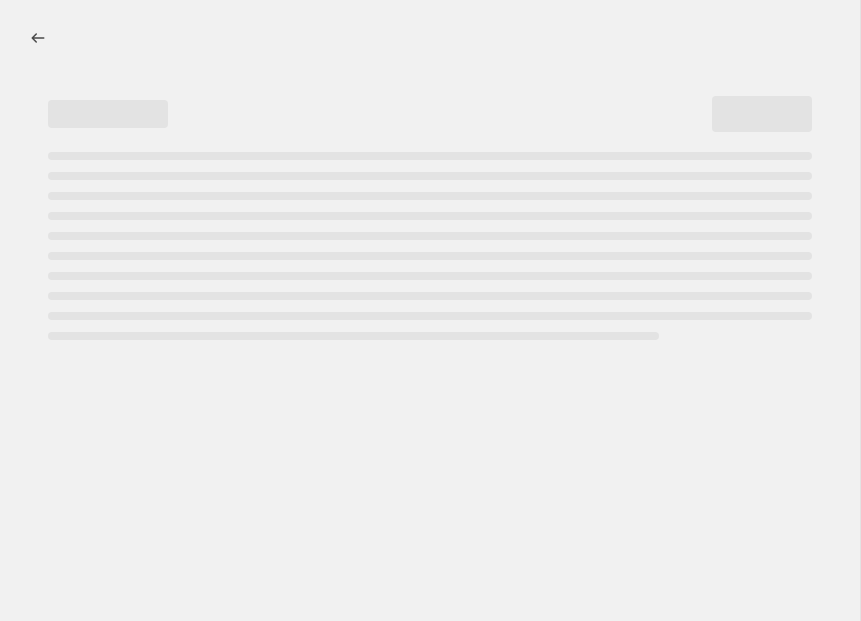 select on "pcap" 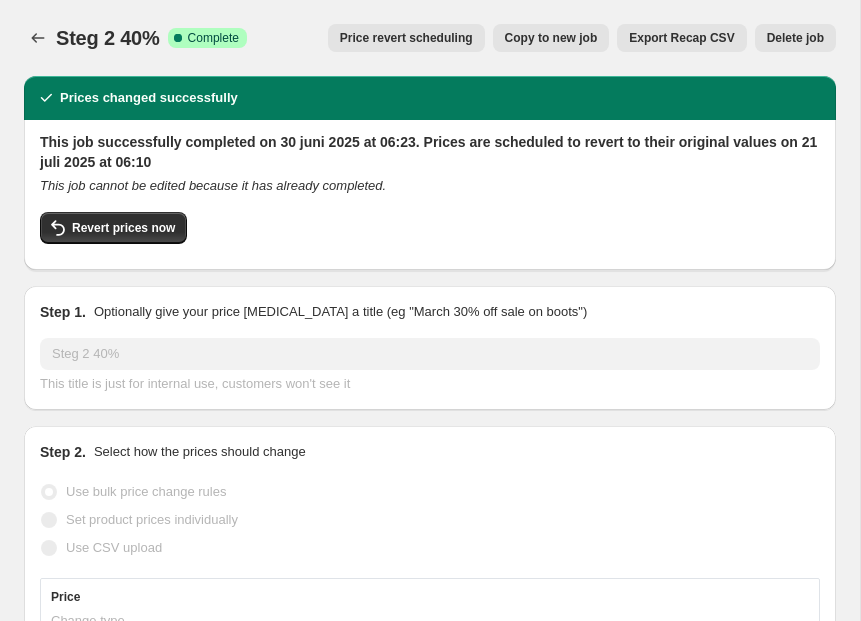 click on "Copy to new job" at bounding box center [551, 38] 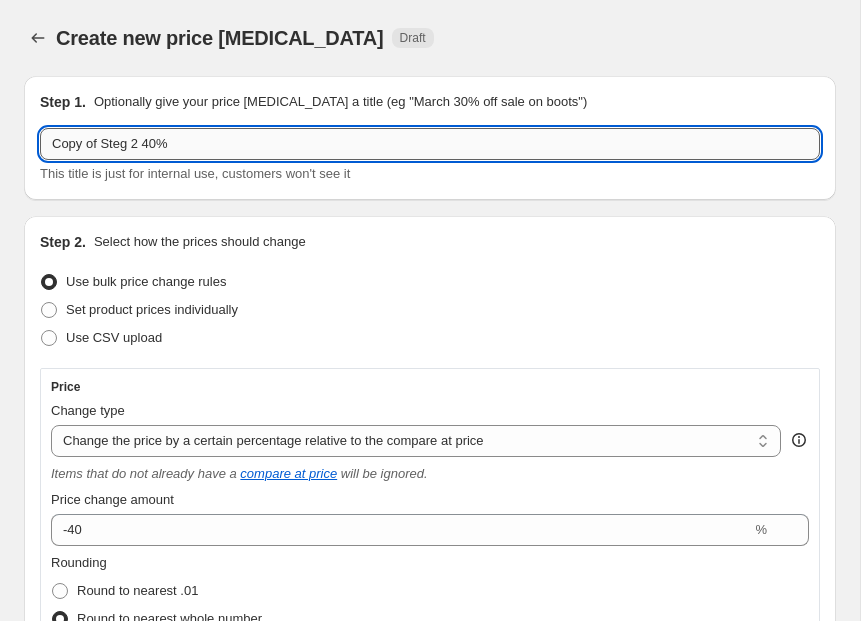 click on "Copy of Steg 2 40%" at bounding box center (430, 144) 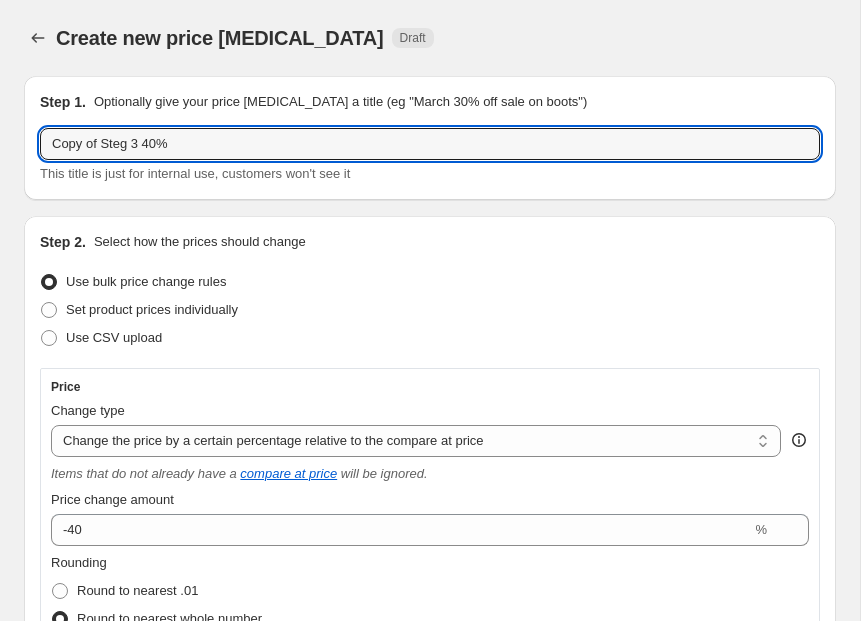 drag, startPoint x: 106, startPoint y: 146, endPoint x: -101, endPoint y: 142, distance: 207.03865 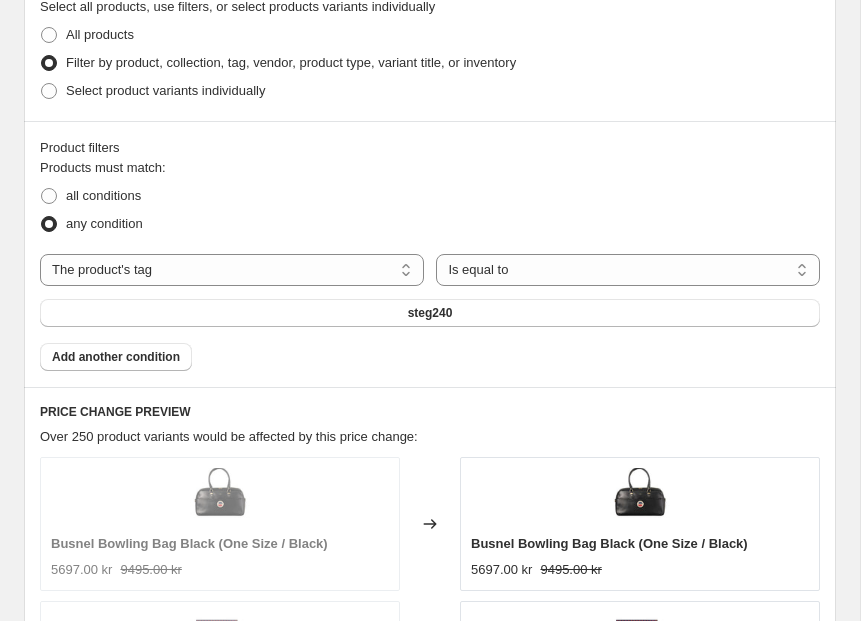 scroll, scrollTop: 1335, scrollLeft: 0, axis: vertical 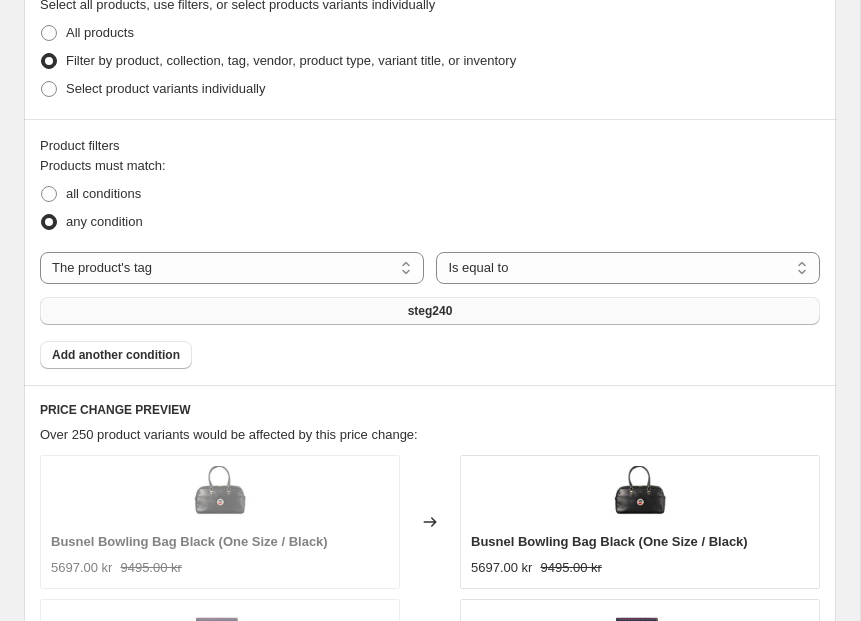 type on "Steg 3 40%" 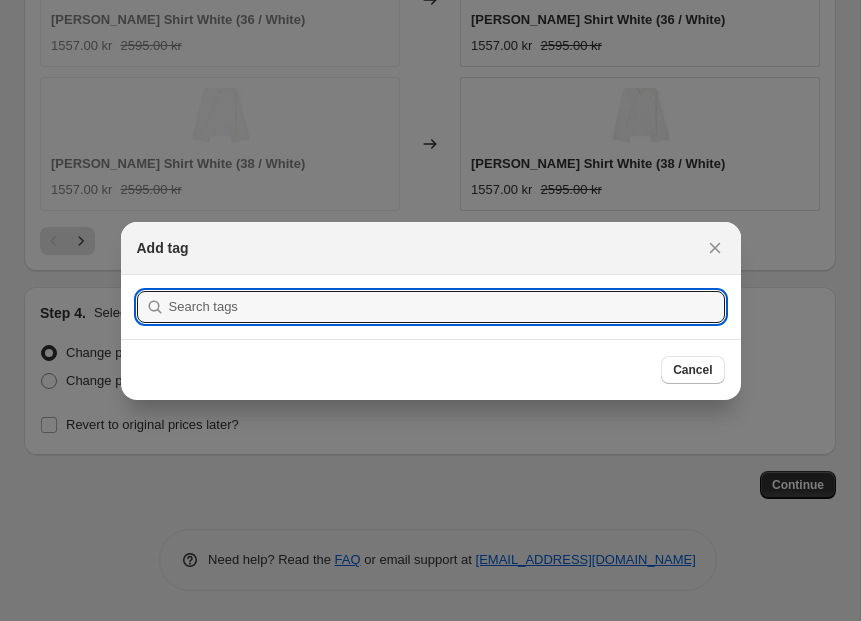 scroll, scrollTop: 0, scrollLeft: 0, axis: both 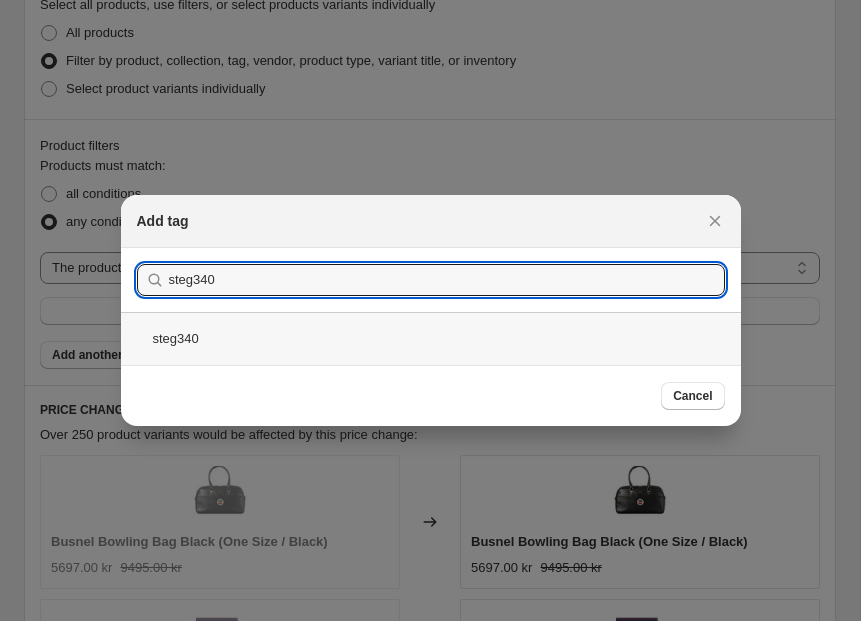 type on "steg340" 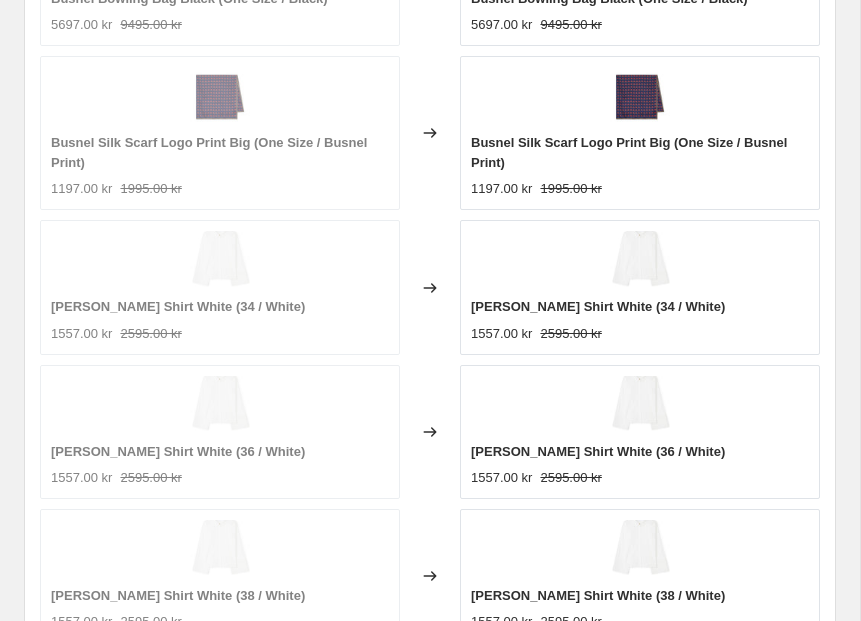 scroll, scrollTop: 2310, scrollLeft: 0, axis: vertical 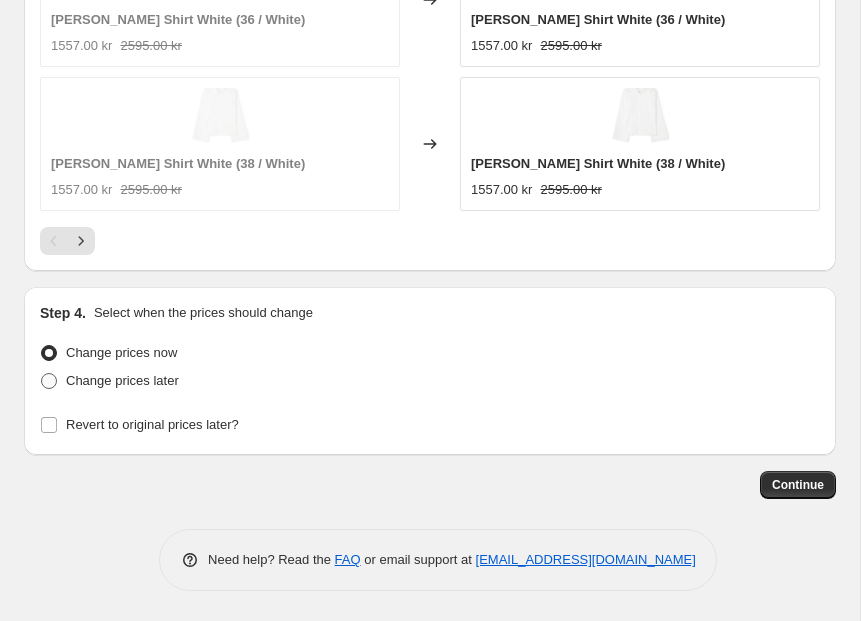 click at bounding box center (49, 381) 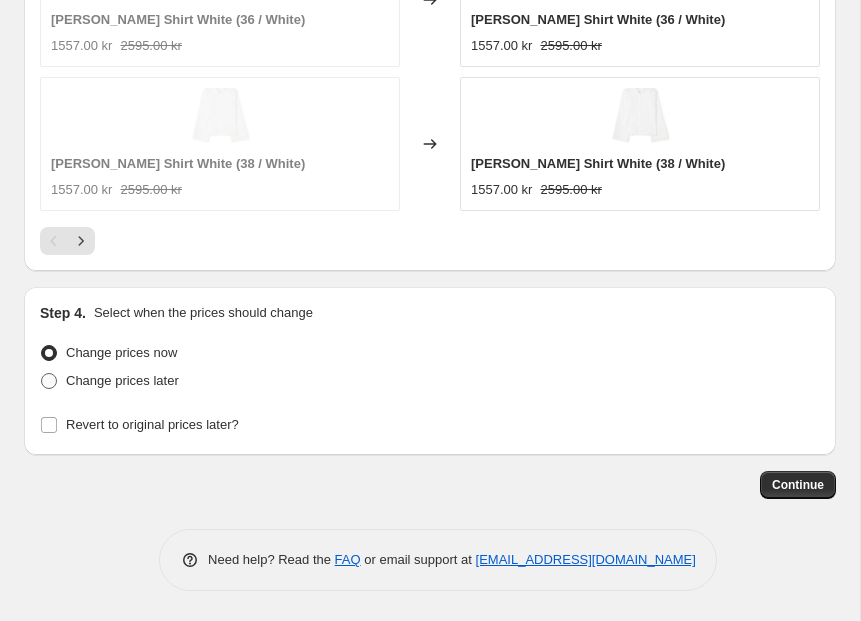 radio on "true" 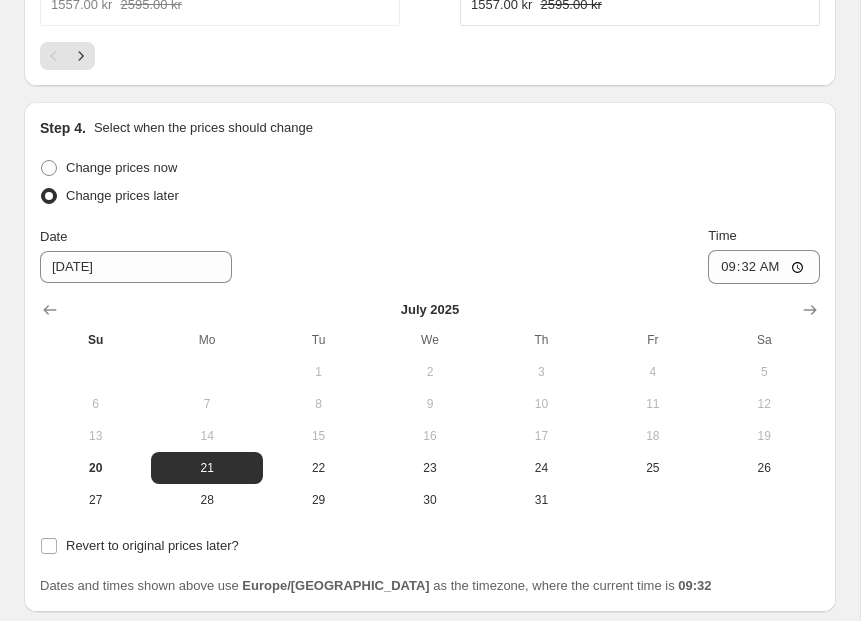scroll, scrollTop: 2652, scrollLeft: 0, axis: vertical 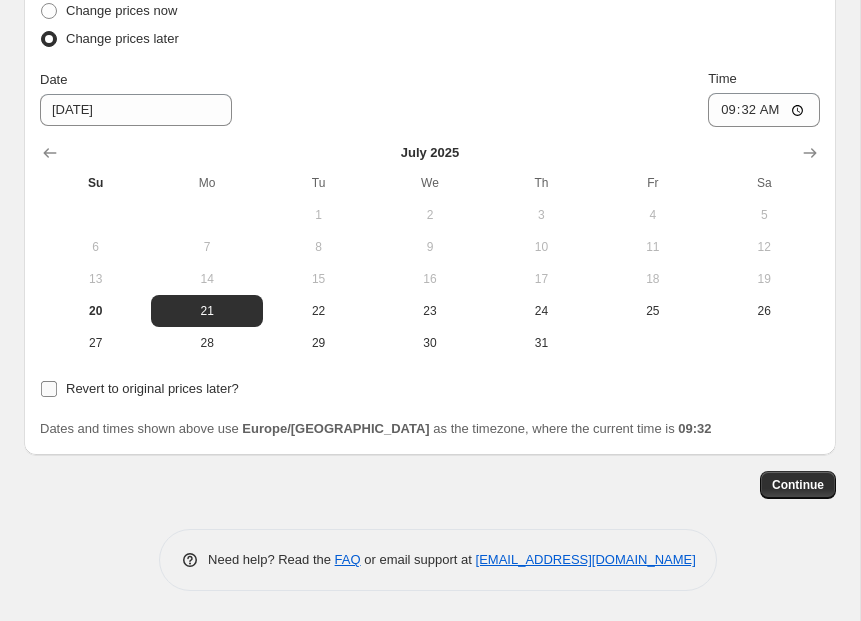 click on "Revert to original prices later?" at bounding box center (49, 389) 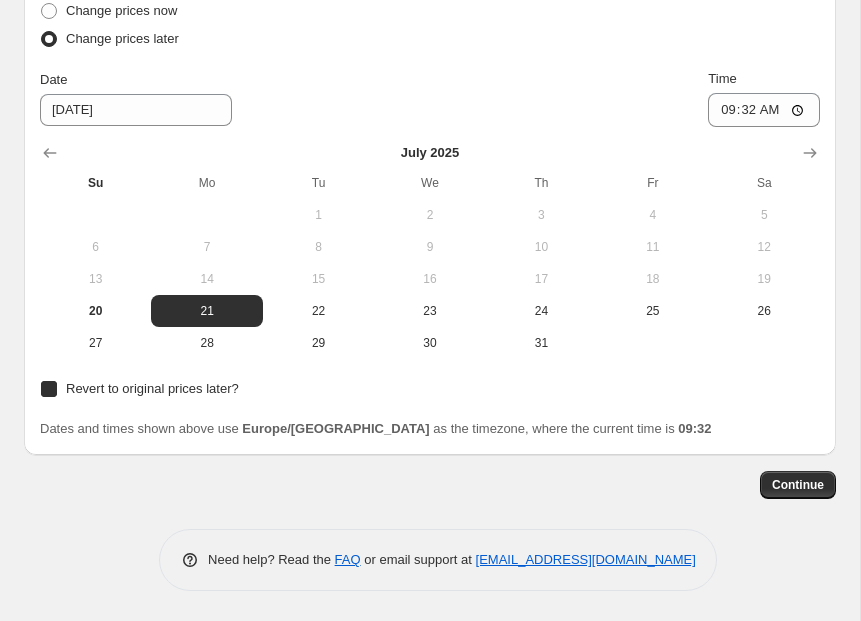 checkbox on "true" 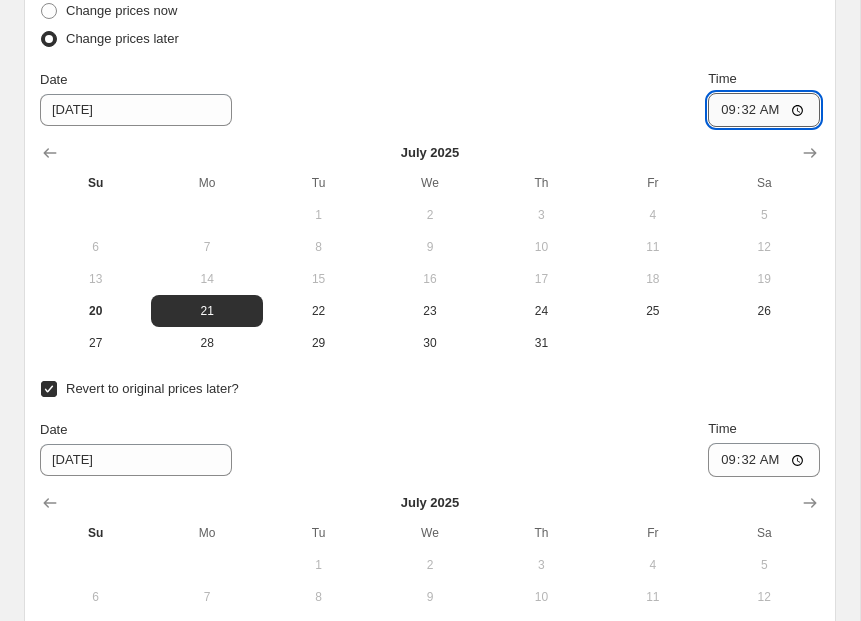 click on "09:32" at bounding box center [764, 110] 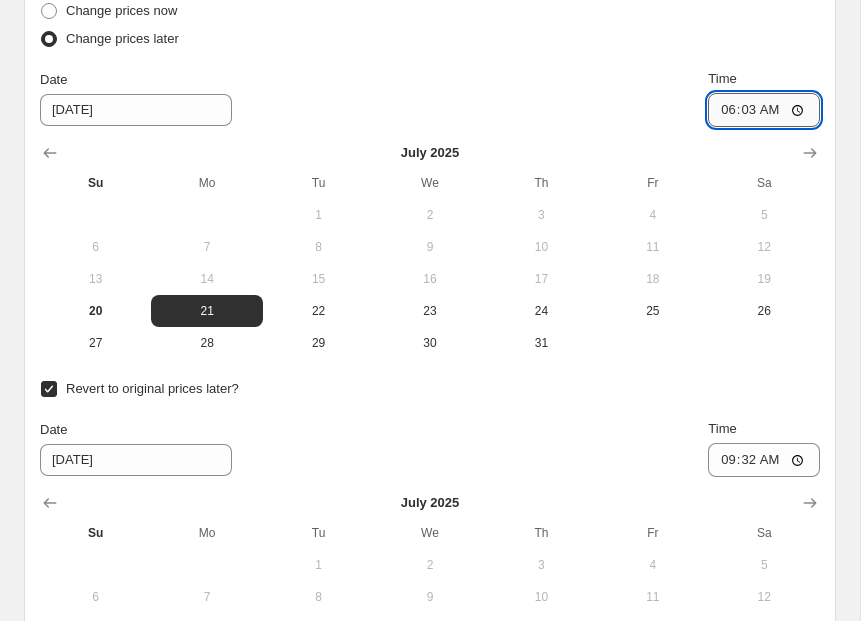 type on "06:30" 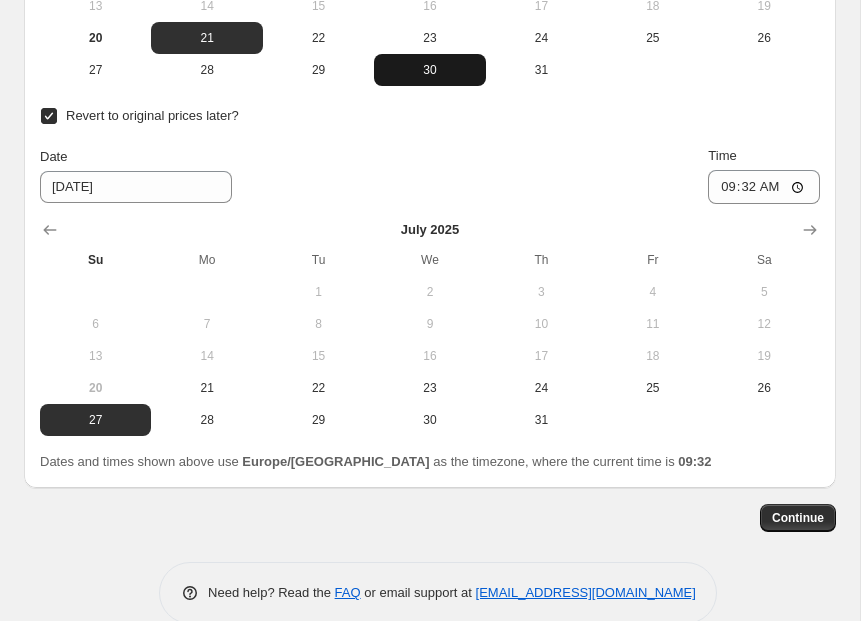 scroll, scrollTop: 2938, scrollLeft: 0, axis: vertical 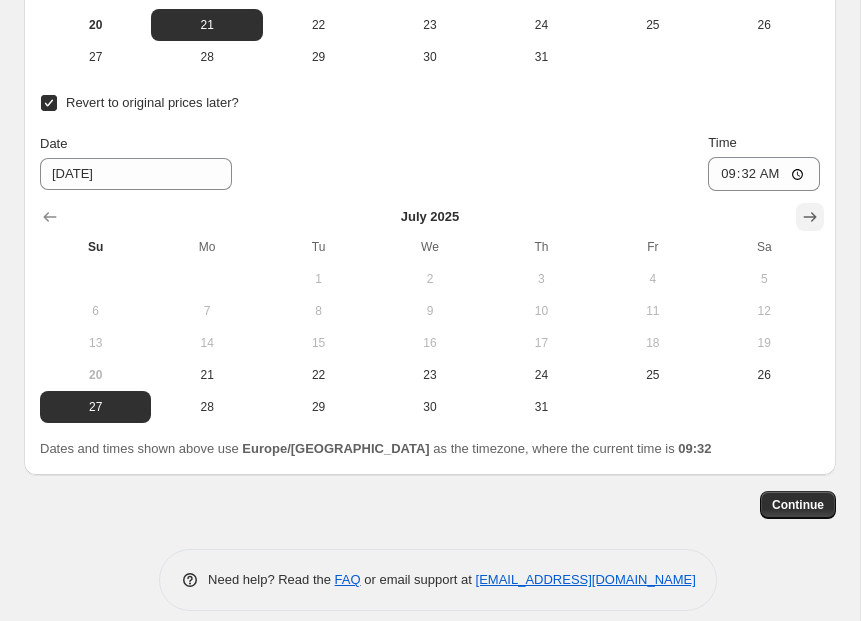 click 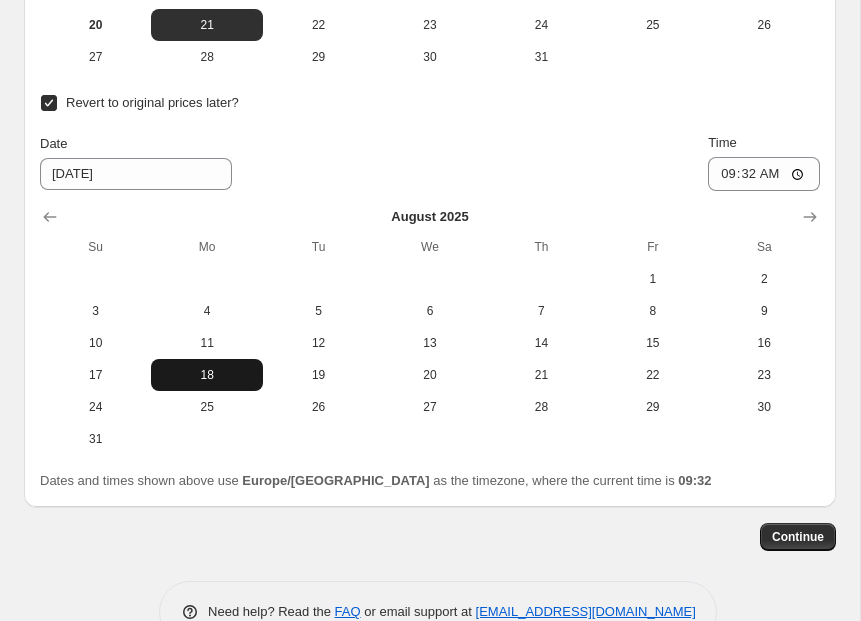 click on "18" at bounding box center (206, 375) 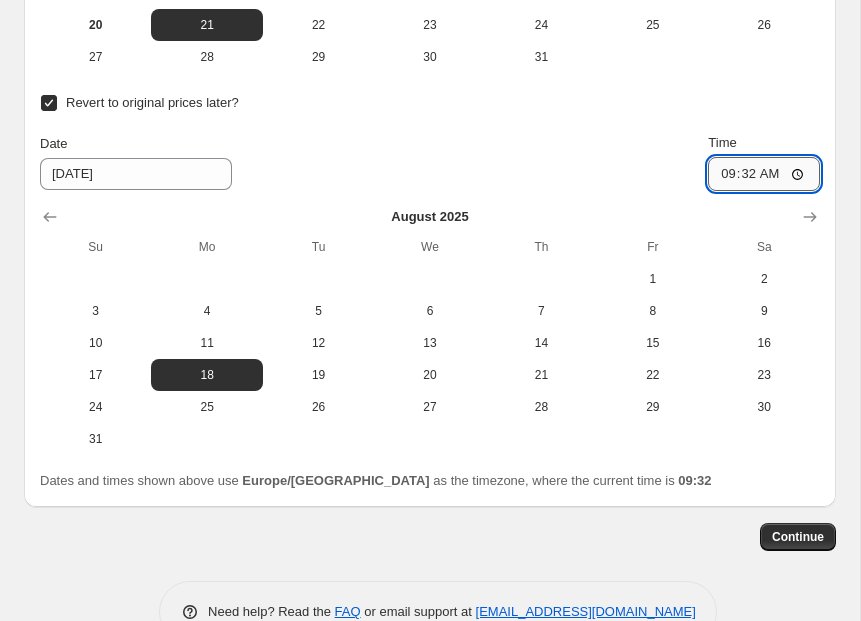 click on "09:32" at bounding box center [764, 174] 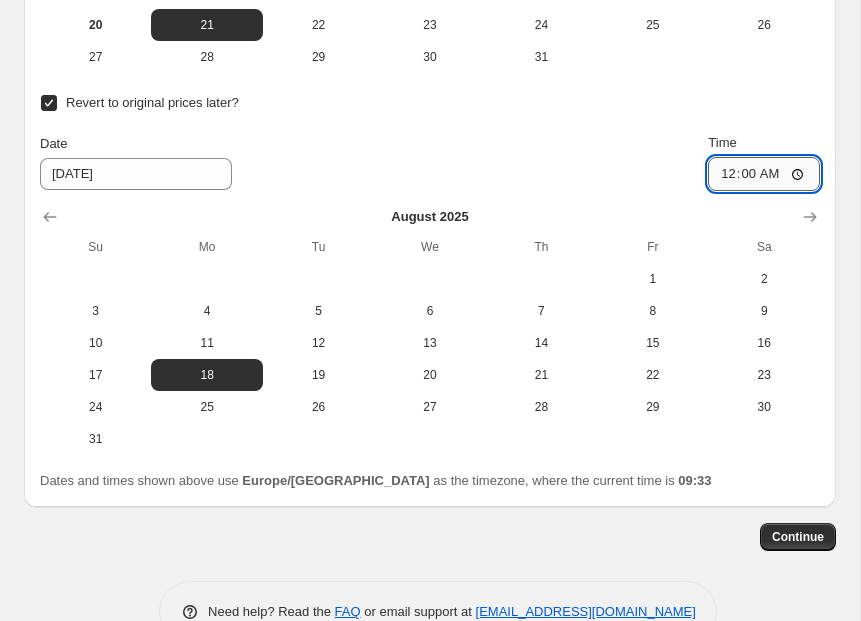 type on "00:01" 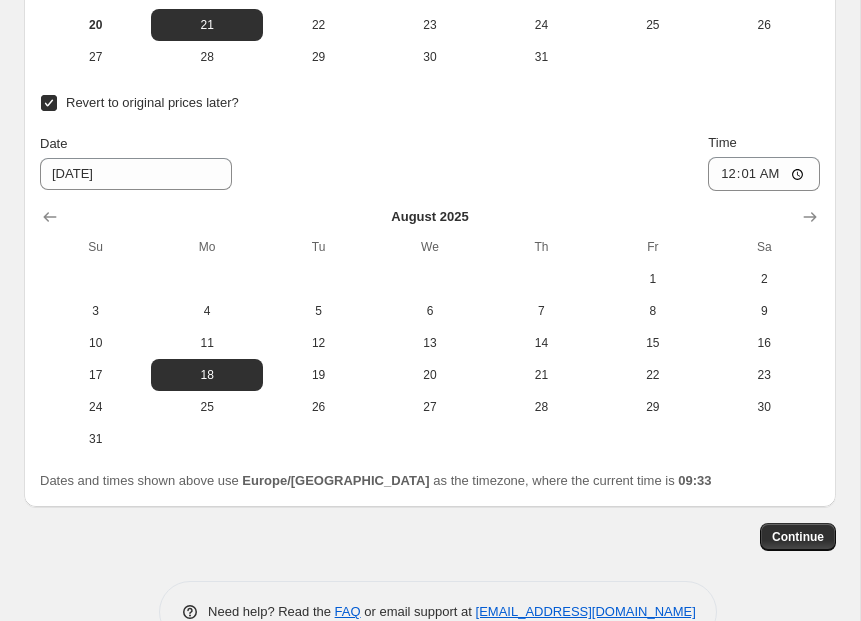 click on "Revert to original prices later?" at bounding box center (430, 103) 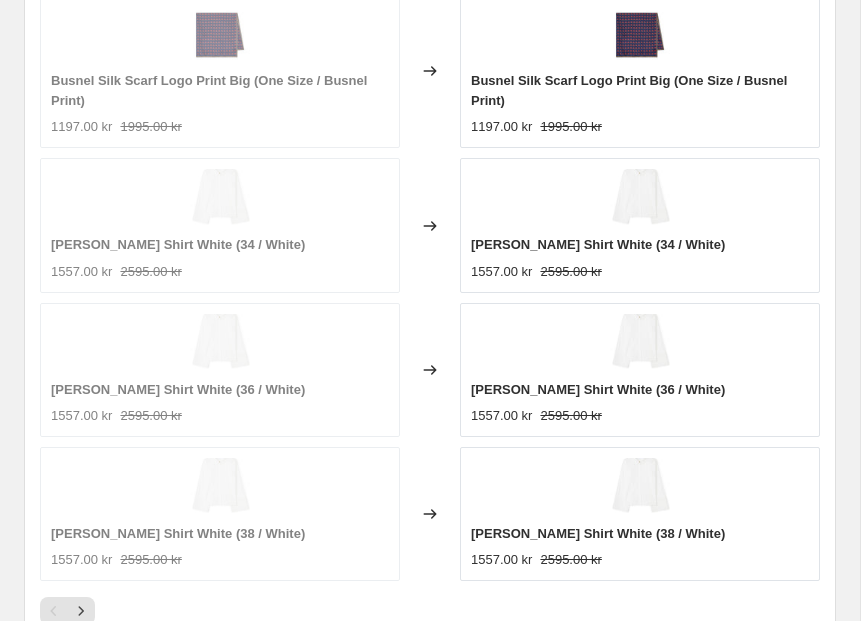 scroll, scrollTop: 2990, scrollLeft: 0, axis: vertical 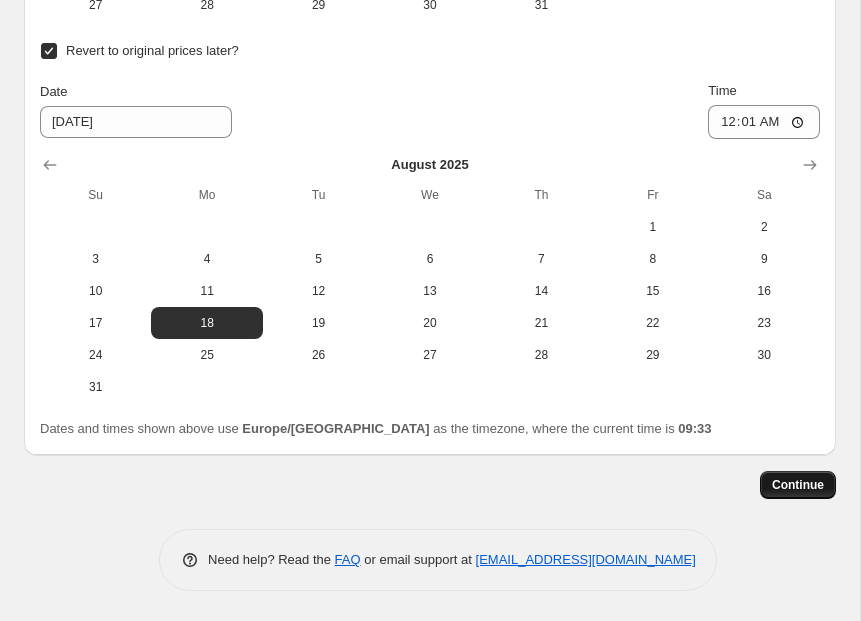 click on "Continue" at bounding box center (798, 485) 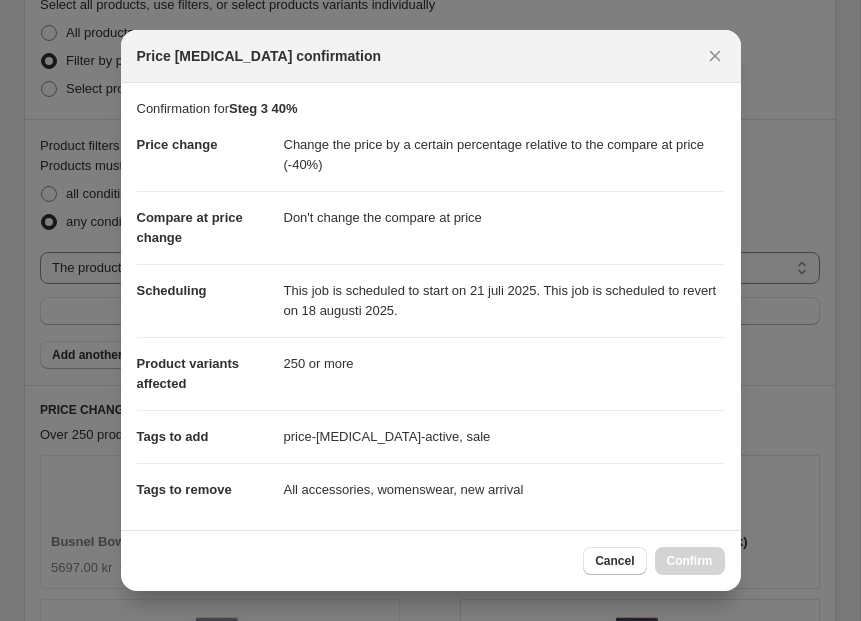 scroll, scrollTop: 0, scrollLeft: 0, axis: both 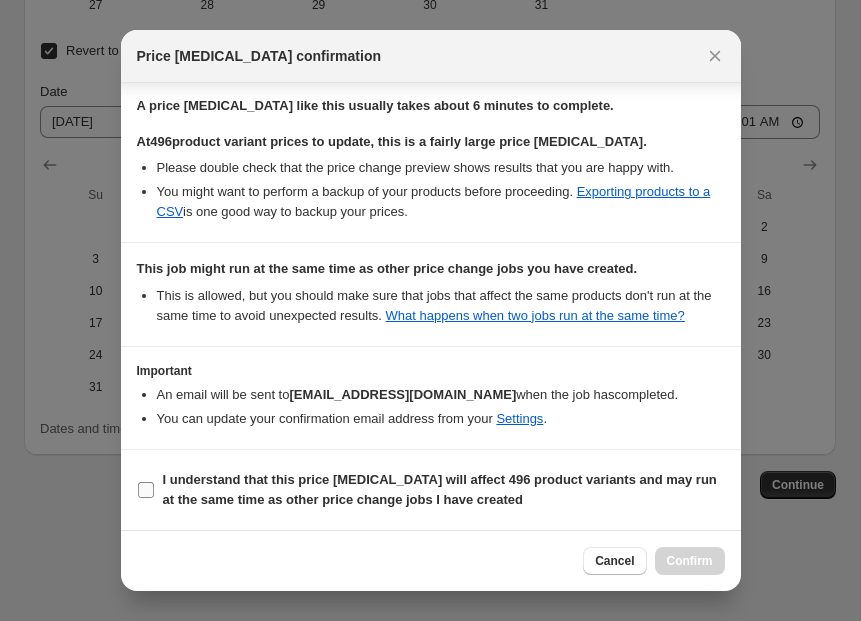 click on "I understand that this price [MEDICAL_DATA] will affect 496 product variants and may run at the same time as other price change jobs I have created" at bounding box center [431, 490] 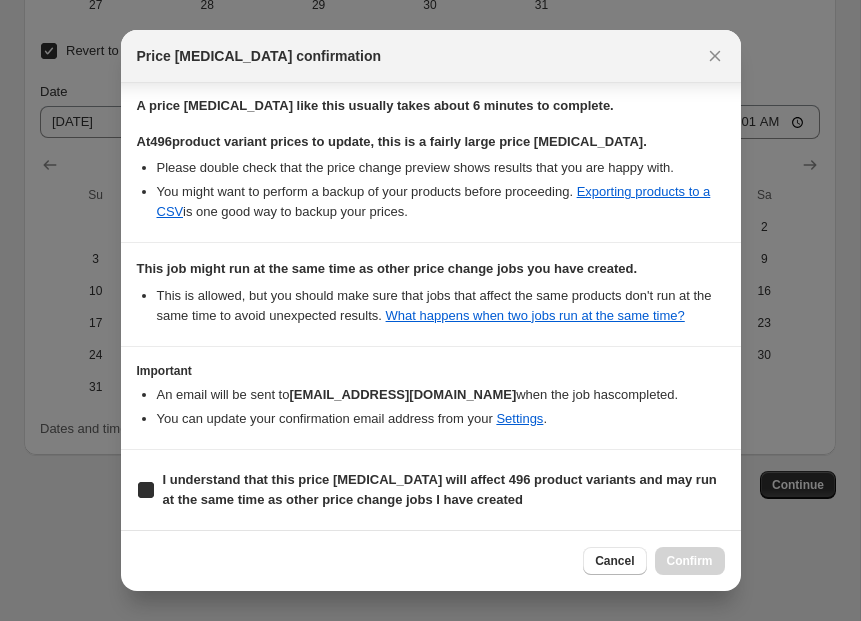 checkbox on "true" 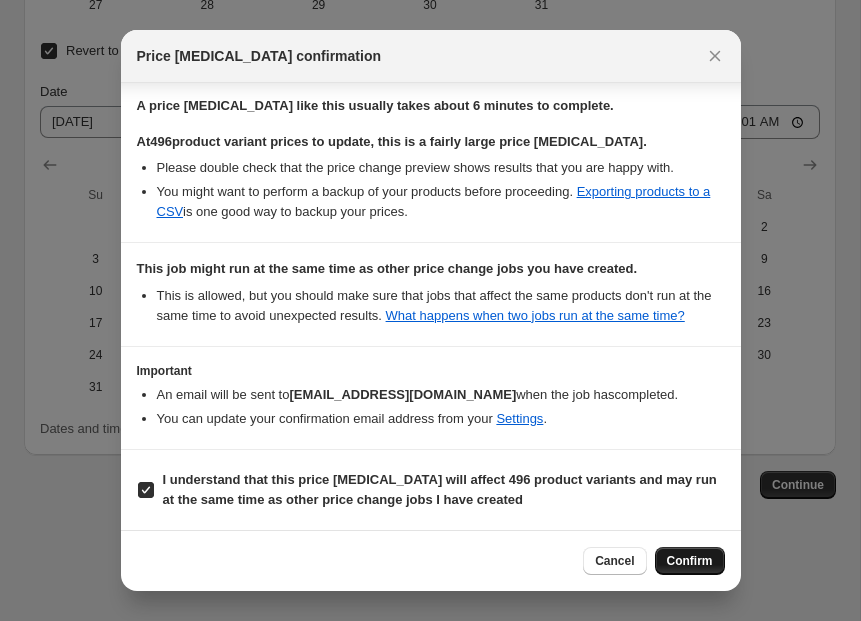 click on "Confirm" at bounding box center [690, 561] 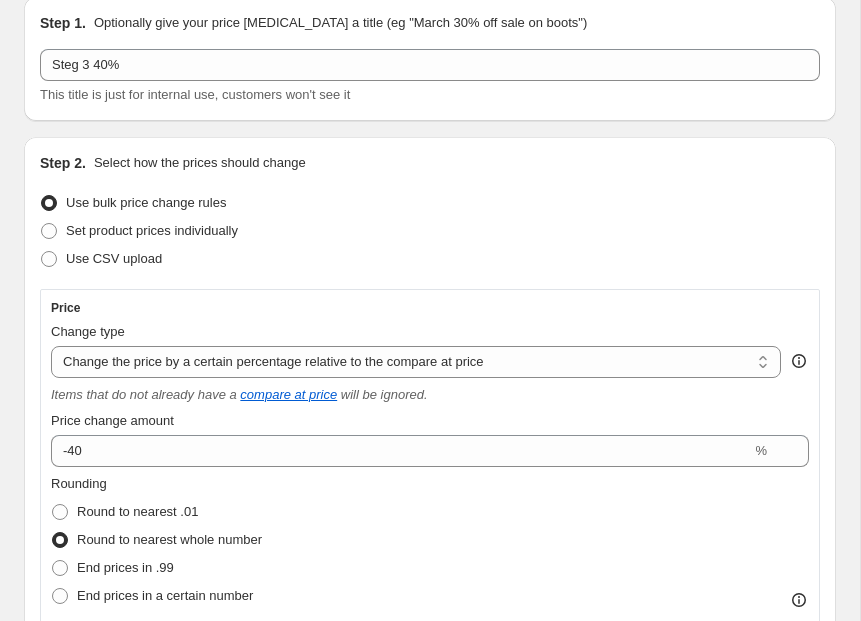 scroll, scrollTop: 0, scrollLeft: 0, axis: both 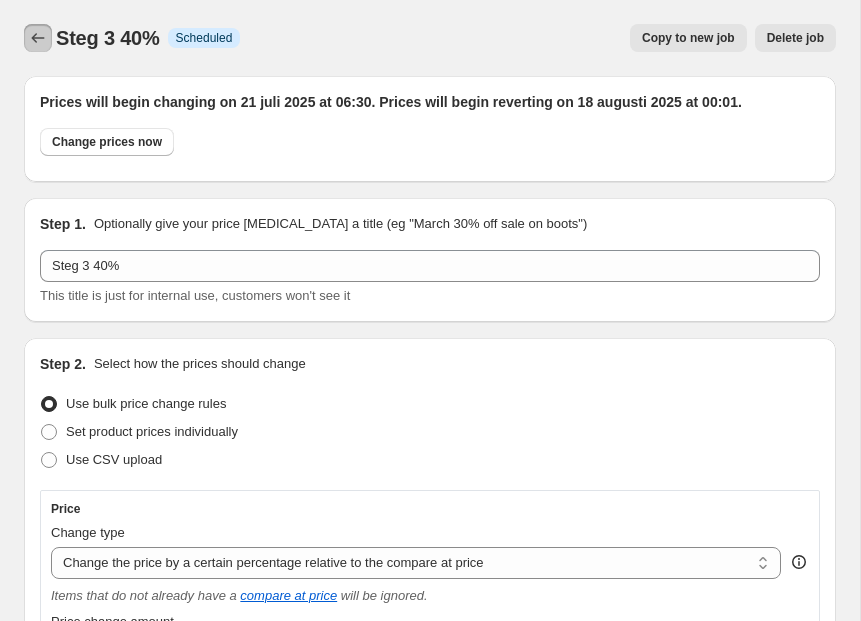 click 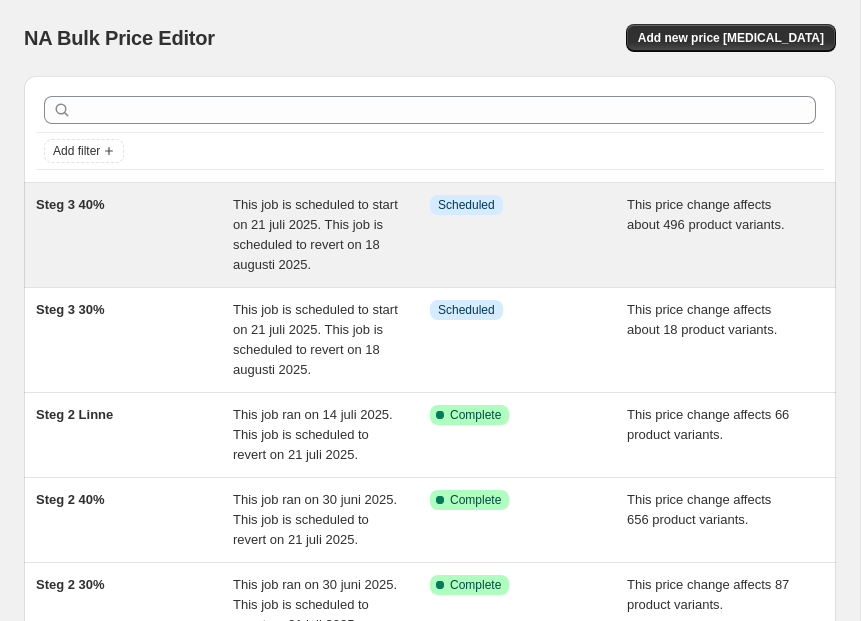 click on "Steg 3 40%" at bounding box center (70, 204) 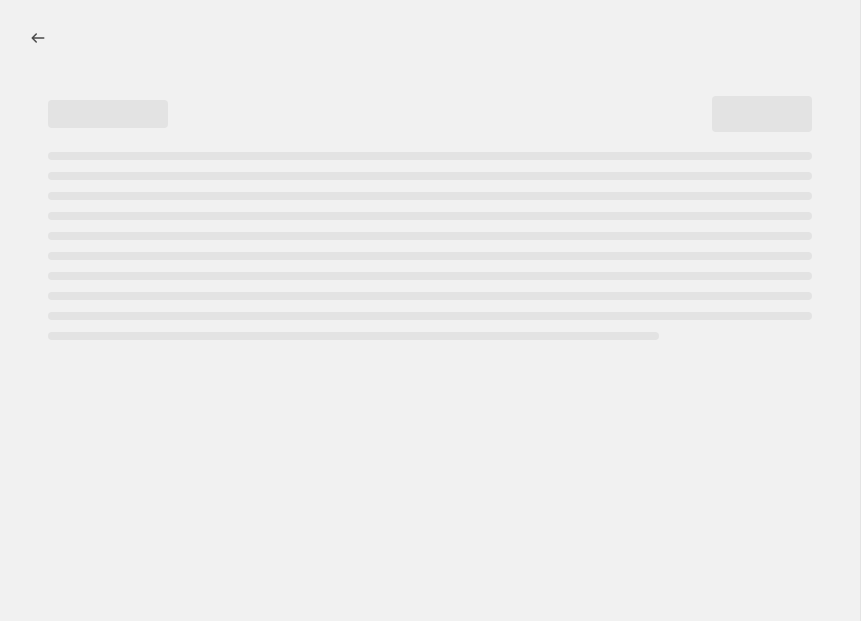select on "pcap" 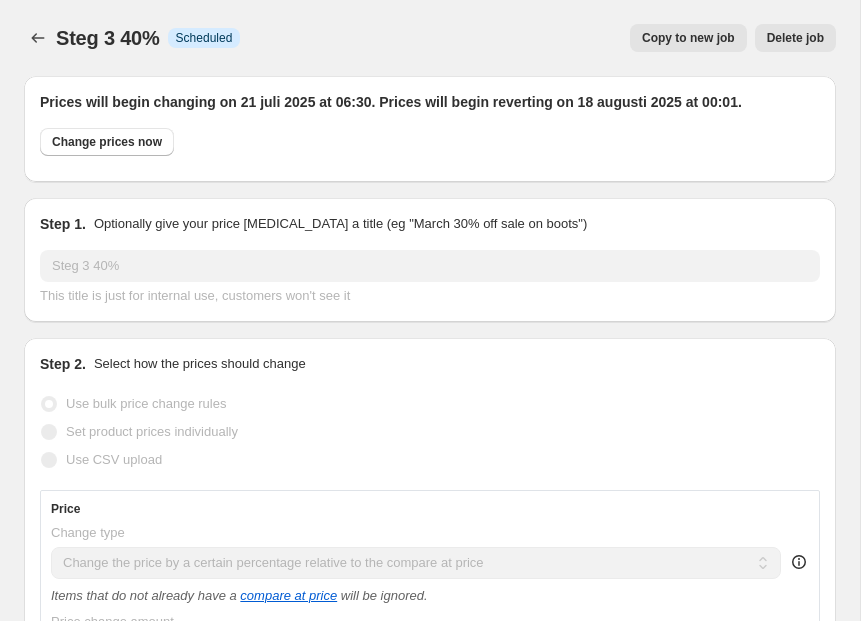 click on "Copy to new job" at bounding box center (688, 38) 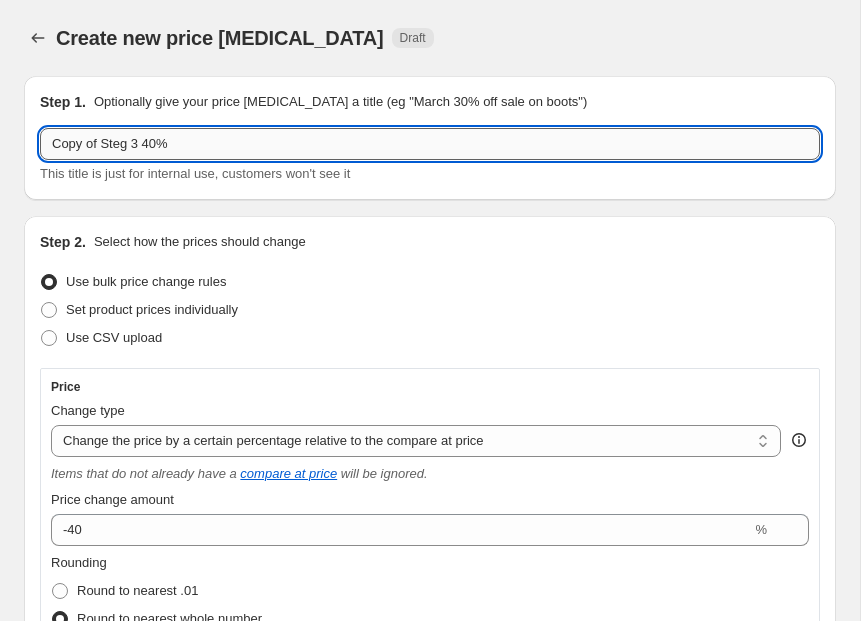 click on "Copy of Steg 3 40%" at bounding box center (430, 144) 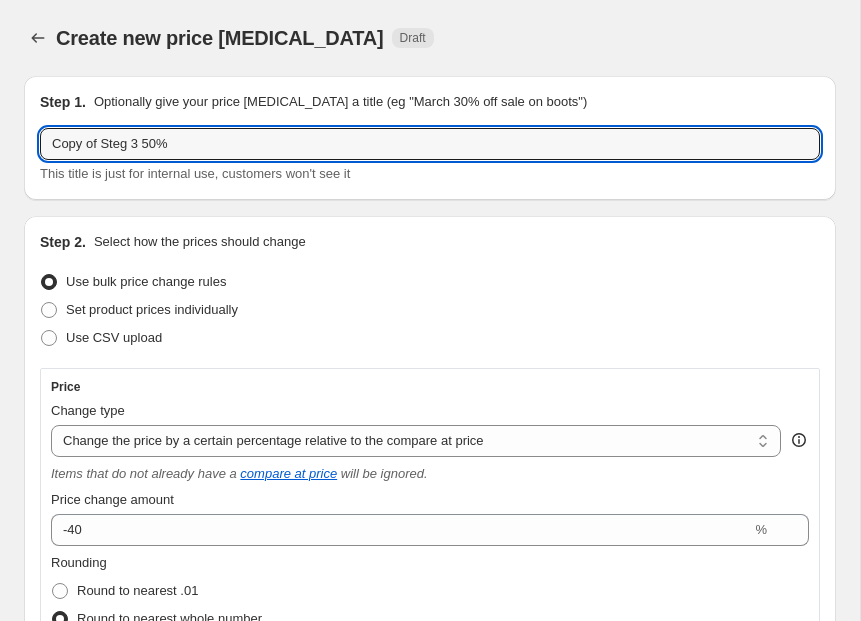 drag, startPoint x: 104, startPoint y: 147, endPoint x: -73, endPoint y: 133, distance: 177.55281 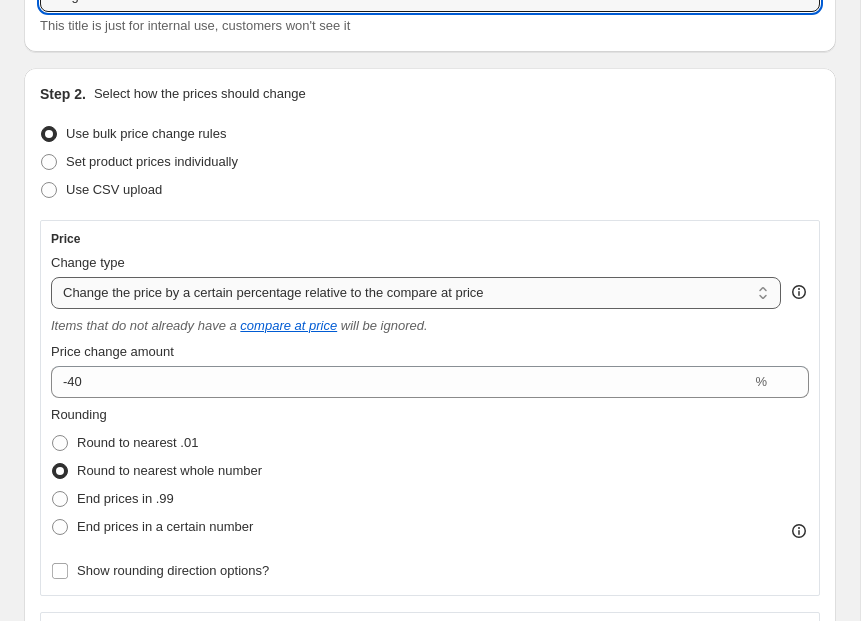 scroll, scrollTop: 166, scrollLeft: 0, axis: vertical 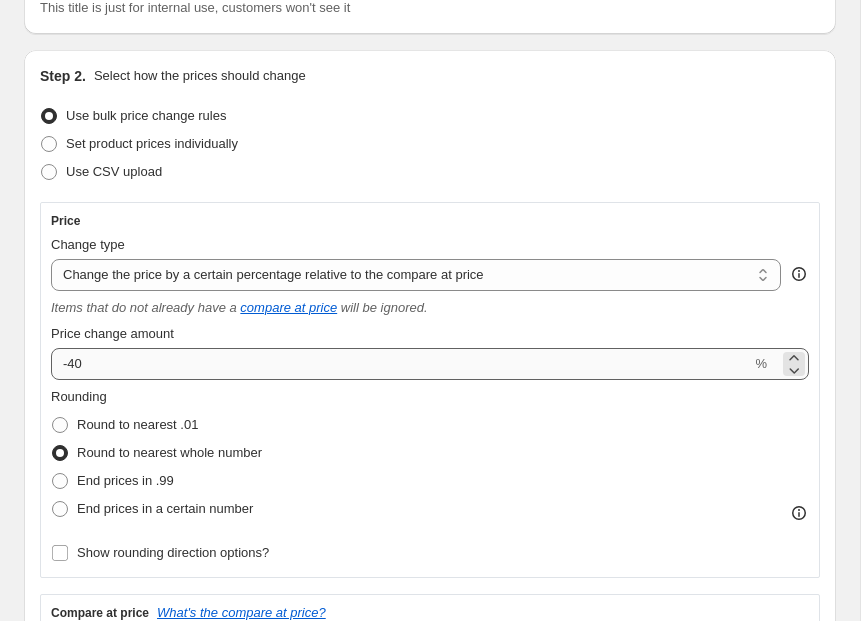 type on "Steg 3 50%" 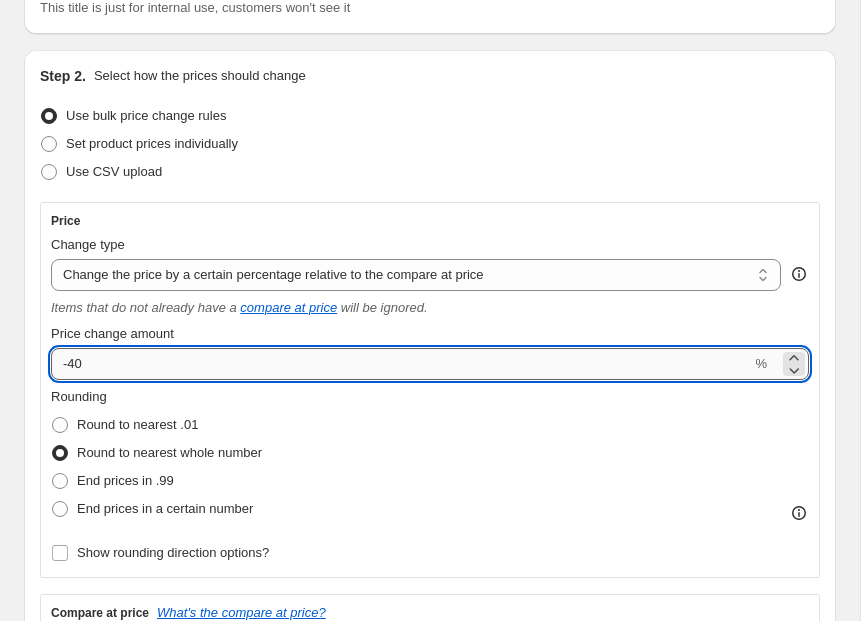 click on "-40" at bounding box center [401, 364] 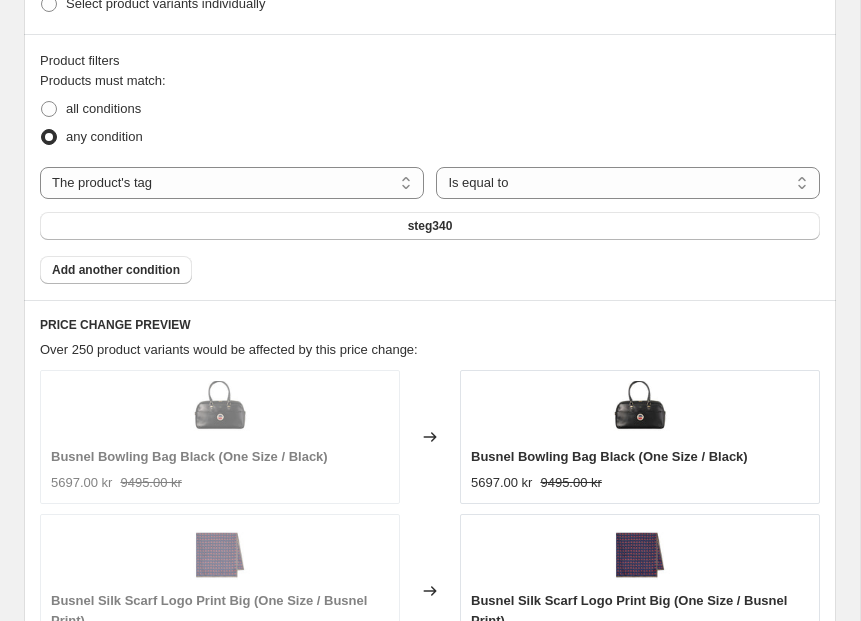 scroll, scrollTop: 1432, scrollLeft: 0, axis: vertical 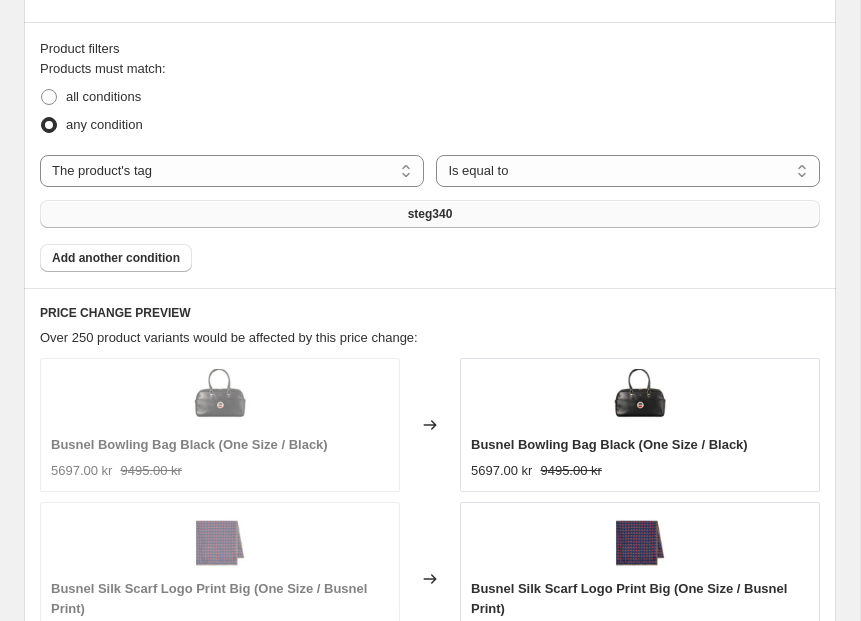 type on "-50" 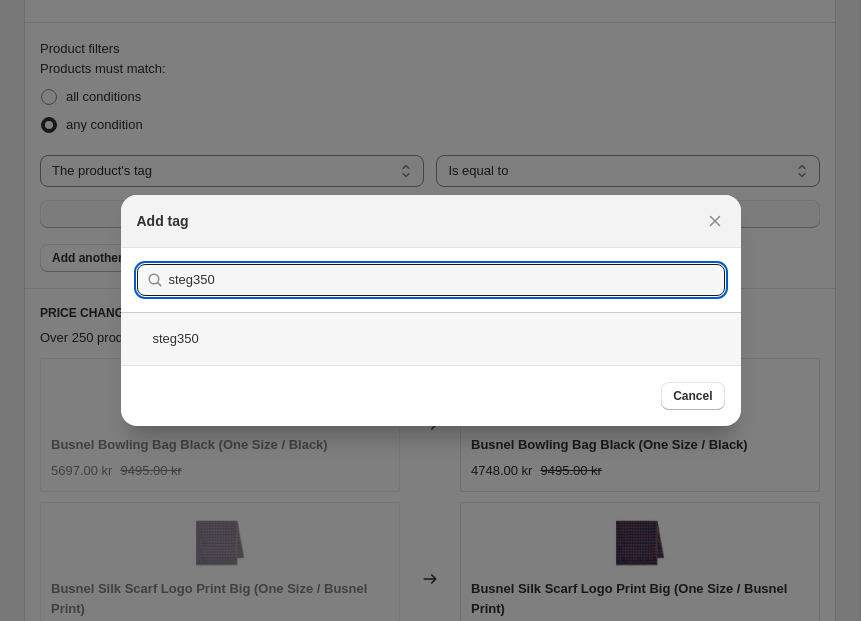 type on "steg350" 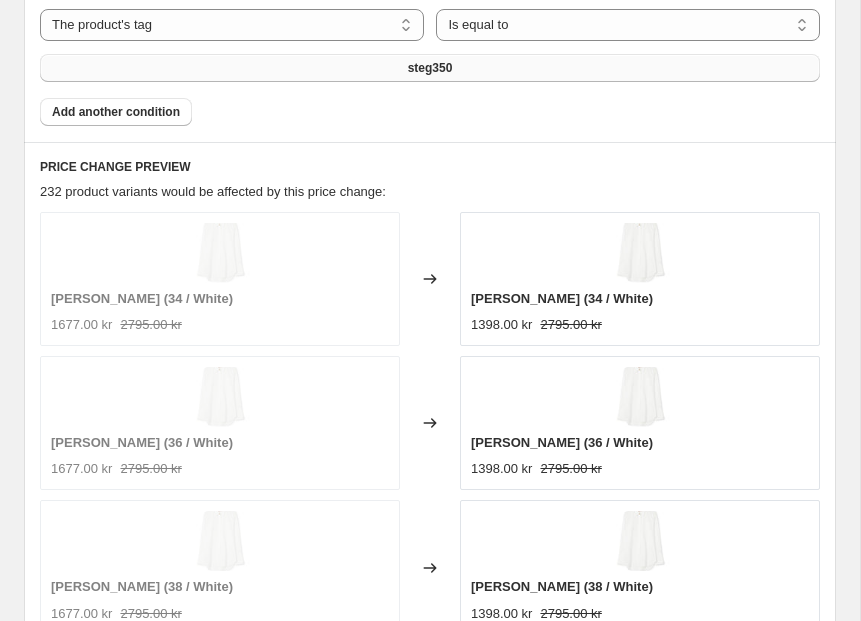 scroll, scrollTop: 2290, scrollLeft: 0, axis: vertical 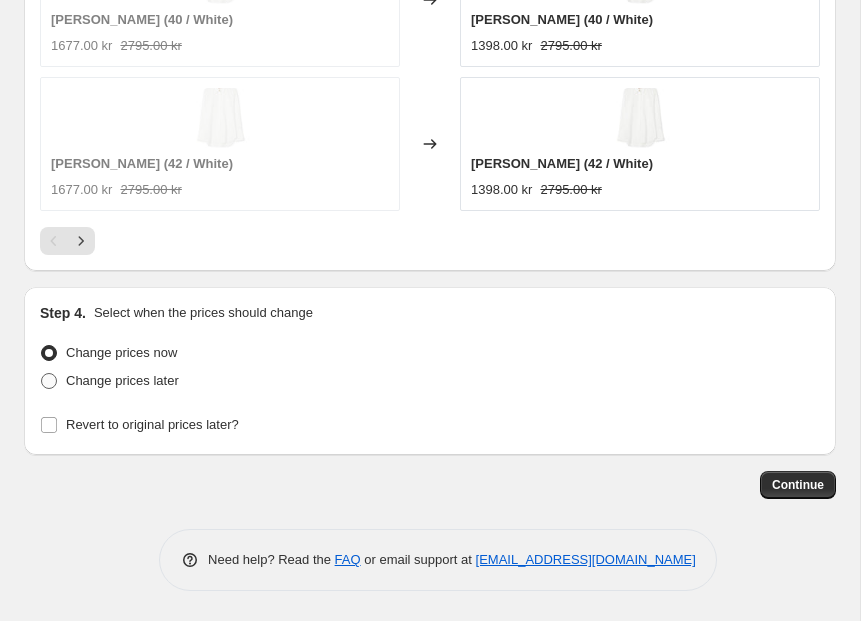 click at bounding box center [49, 381] 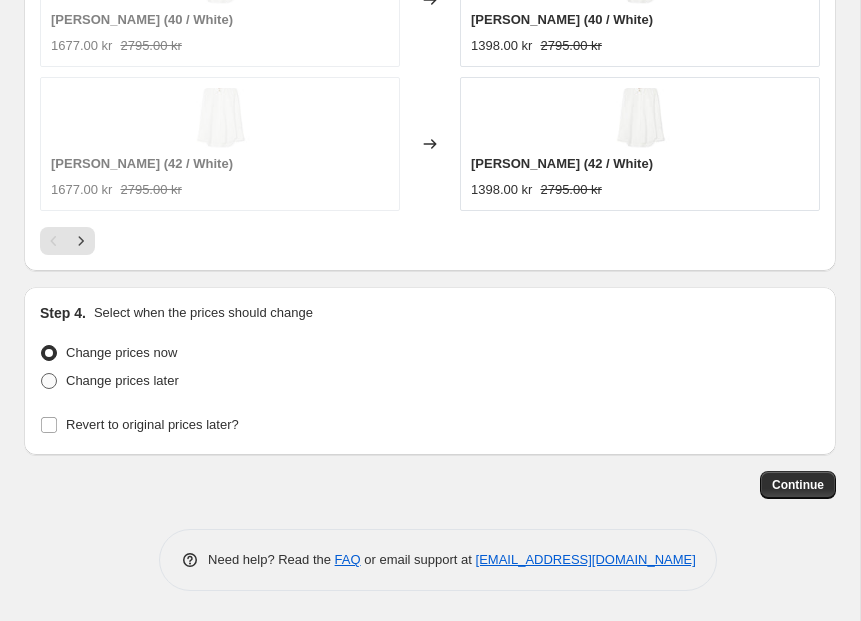 radio on "true" 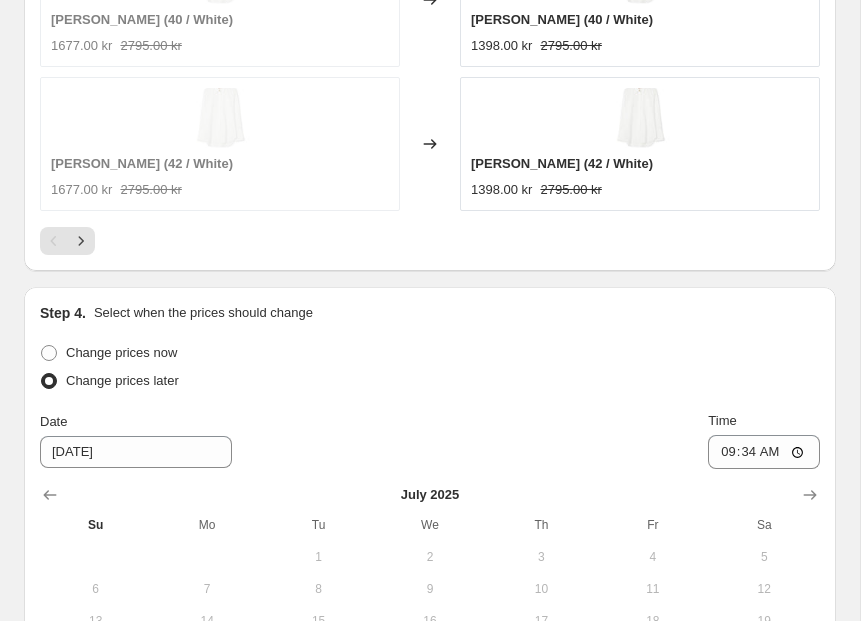 scroll, scrollTop: 2632, scrollLeft: 0, axis: vertical 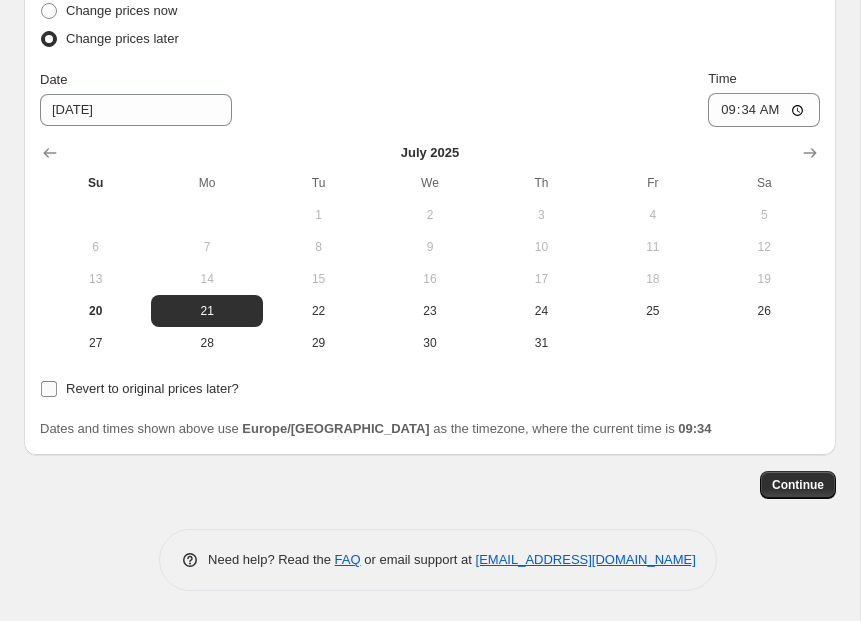 click on "Revert to original prices later?" at bounding box center [49, 389] 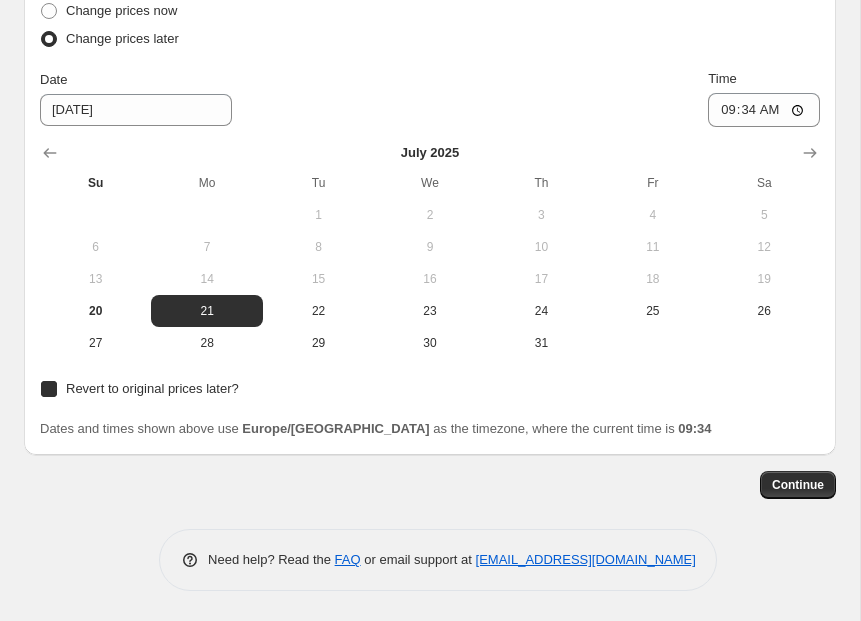 checkbox on "true" 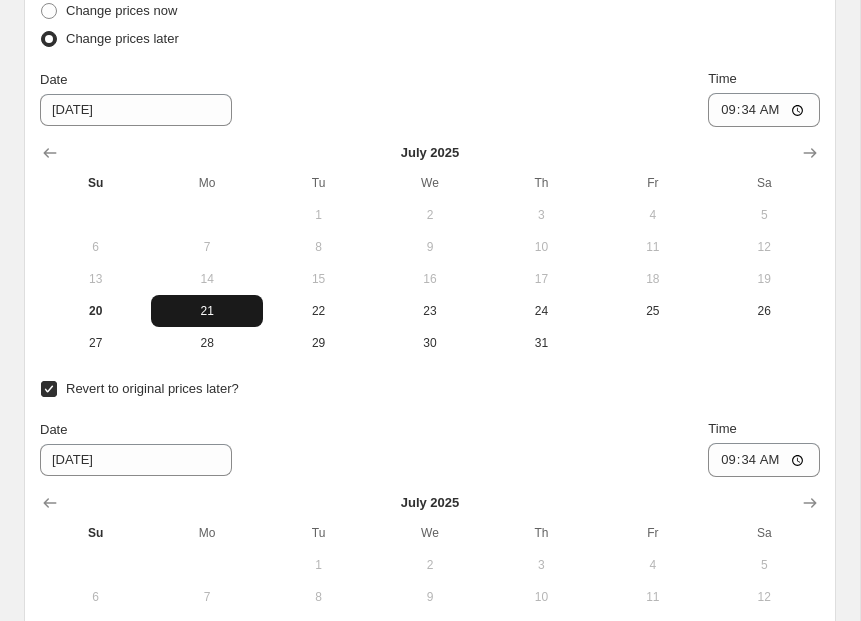 click on "21" at bounding box center (206, 311) 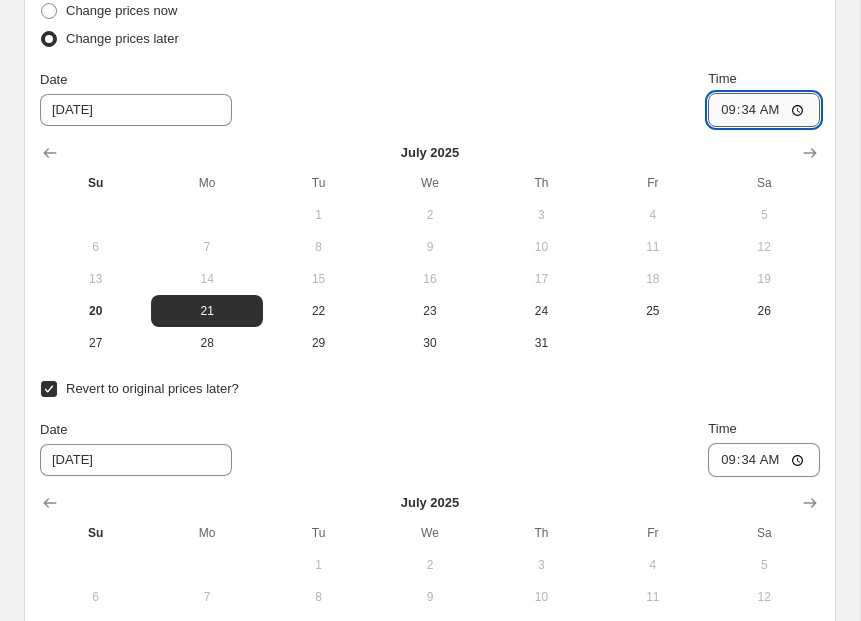click on "09:34" at bounding box center (764, 110) 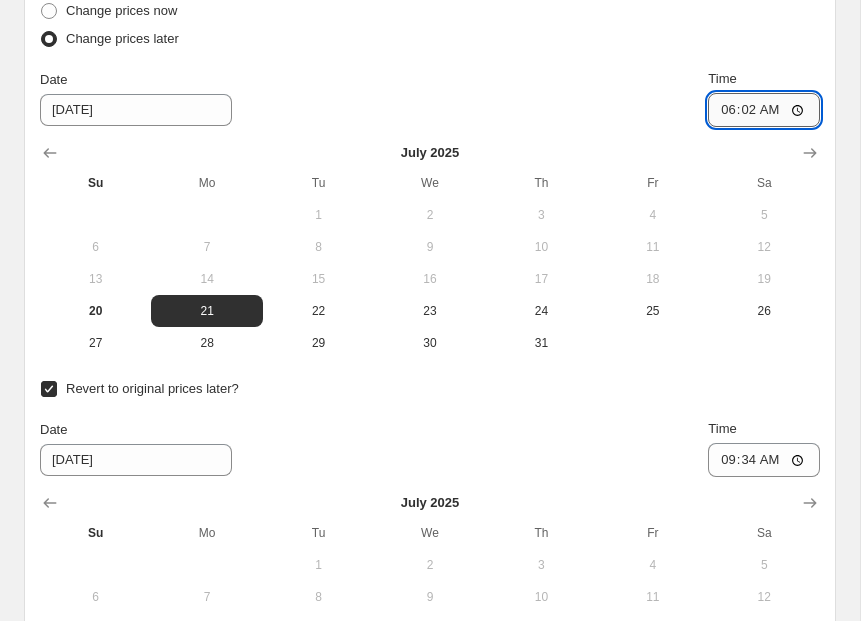 type on "06:20" 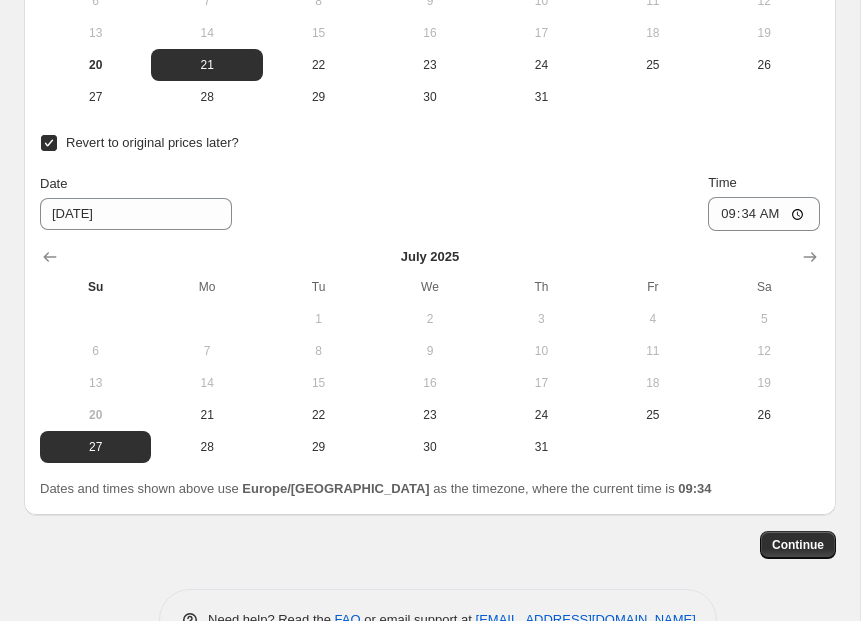 scroll, scrollTop: 2892, scrollLeft: 0, axis: vertical 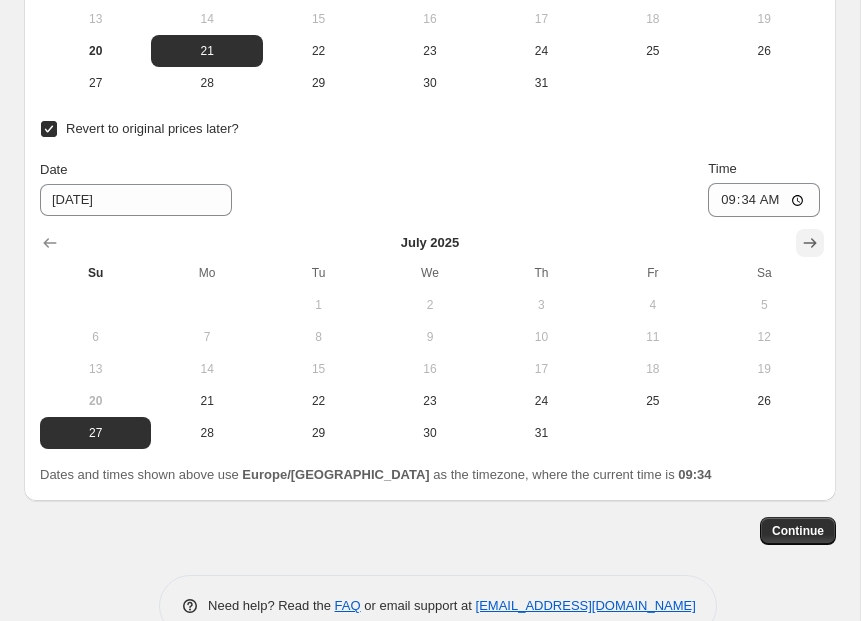 click 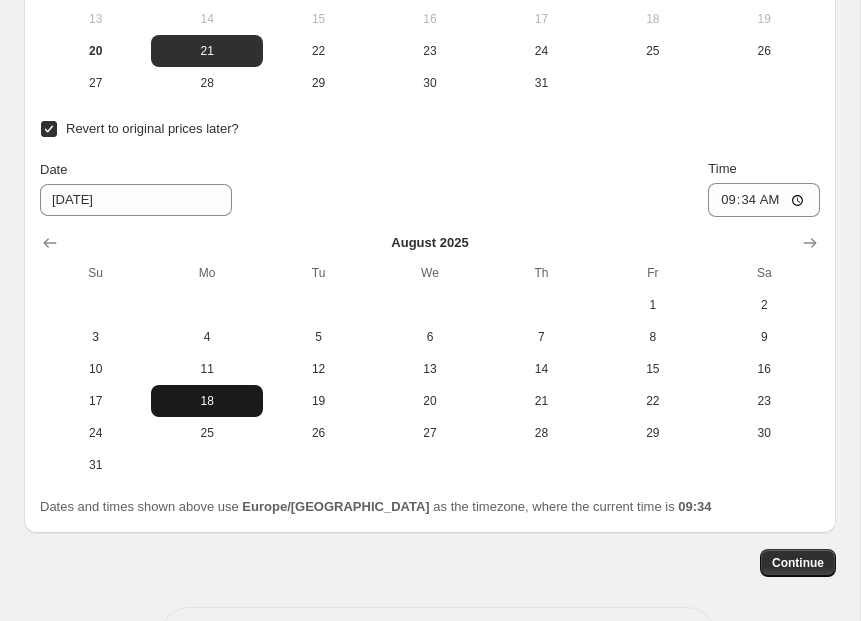 click on "18" at bounding box center [206, 401] 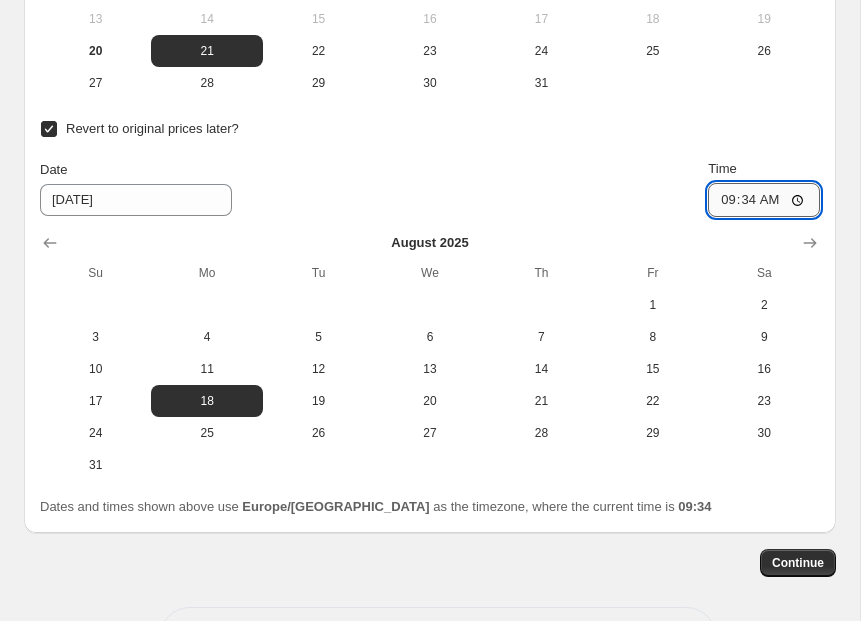 click on "09:34" at bounding box center (764, 200) 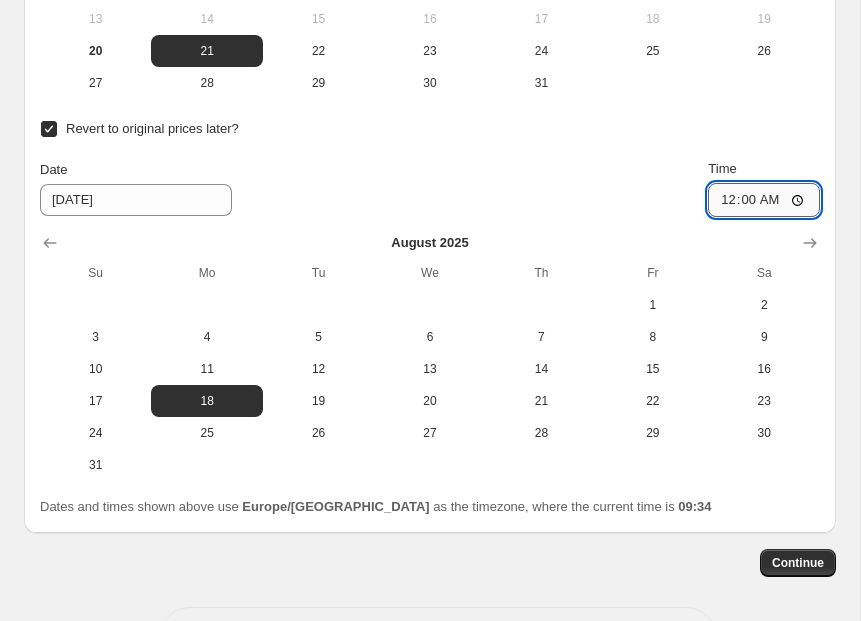 type on "00:01" 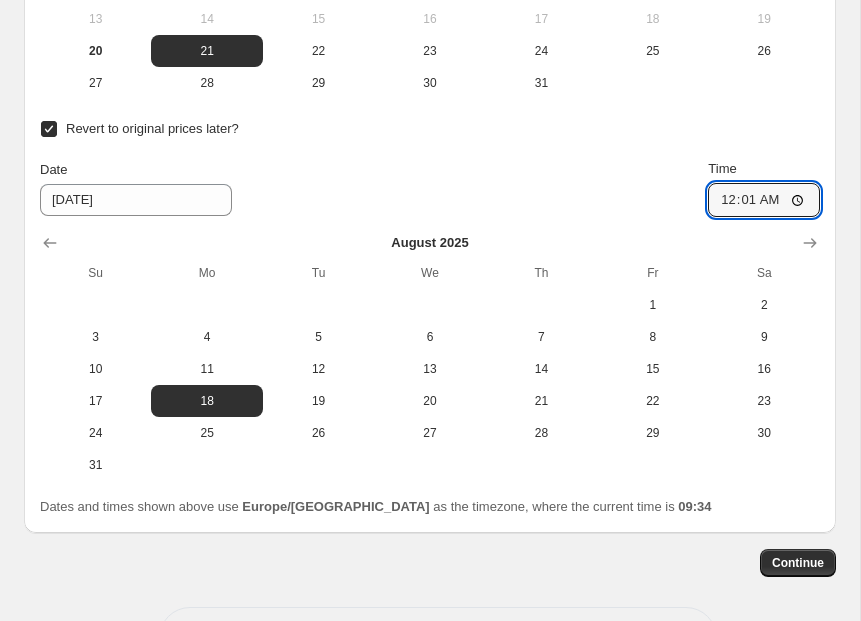 click on "Step 4. Select when the prices should change Change prices now Change prices later Date [DATE] Time 06:[DATE] Mo Tu We Th Fr Sa 1 2 3 4 5 6 7 8 9 10 11 12 13 14 15 16 17 18 19 20 21 22 23 24 25 26 27 28 29 30 31 Revert to original prices later? Date [DATE] Time 00:[DATE] Mo Tu We Th Fr Sa 1 2 3 4 5 6 7 8 9 10 11 12 13 14 15 16 17 18 19 20 21 22 23 24 25 26 27 28 29 30 31 Dates and times shown above use   Europe/[GEOGRAPHIC_DATA]   as the timezone, where the current time is   09:34" at bounding box center [430, 109] 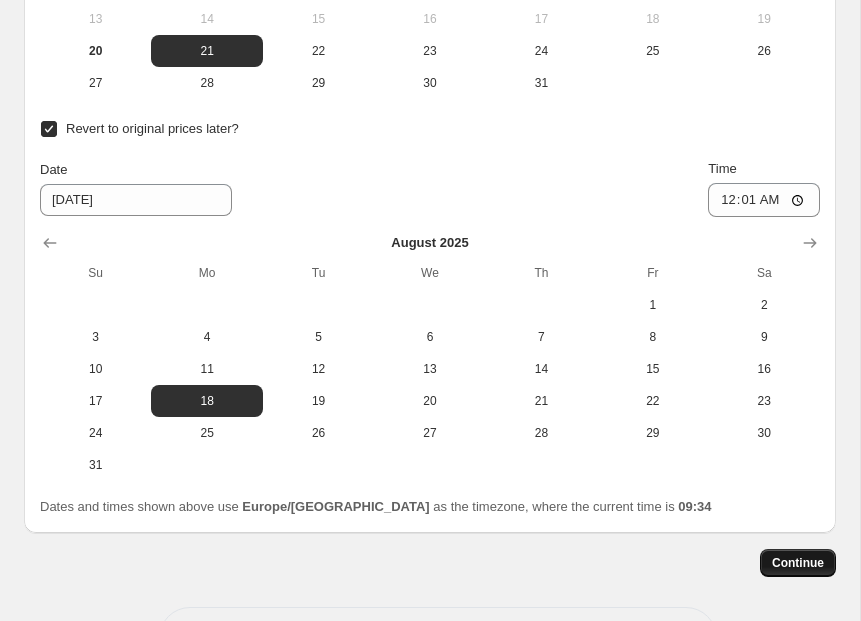click on "Continue" at bounding box center (798, 563) 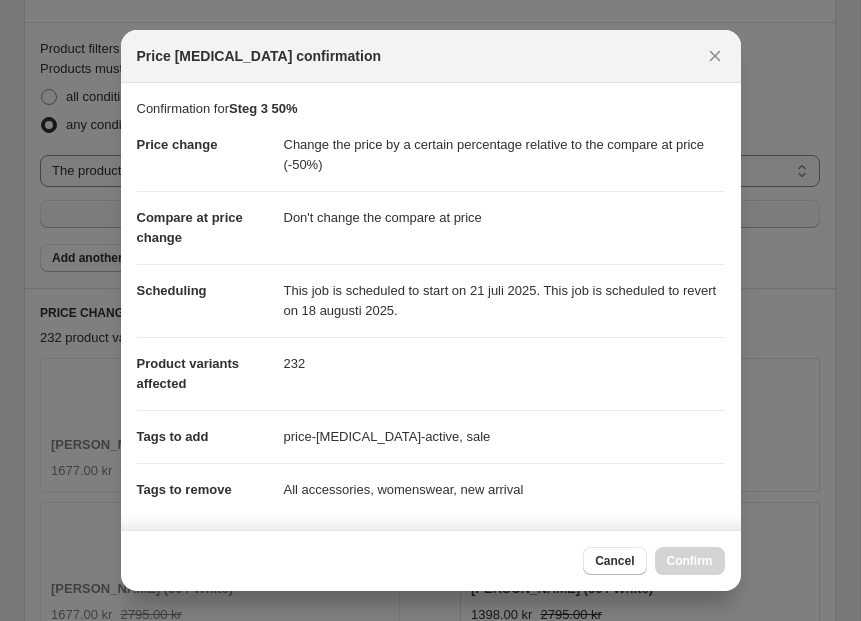 scroll, scrollTop: 2892, scrollLeft: 0, axis: vertical 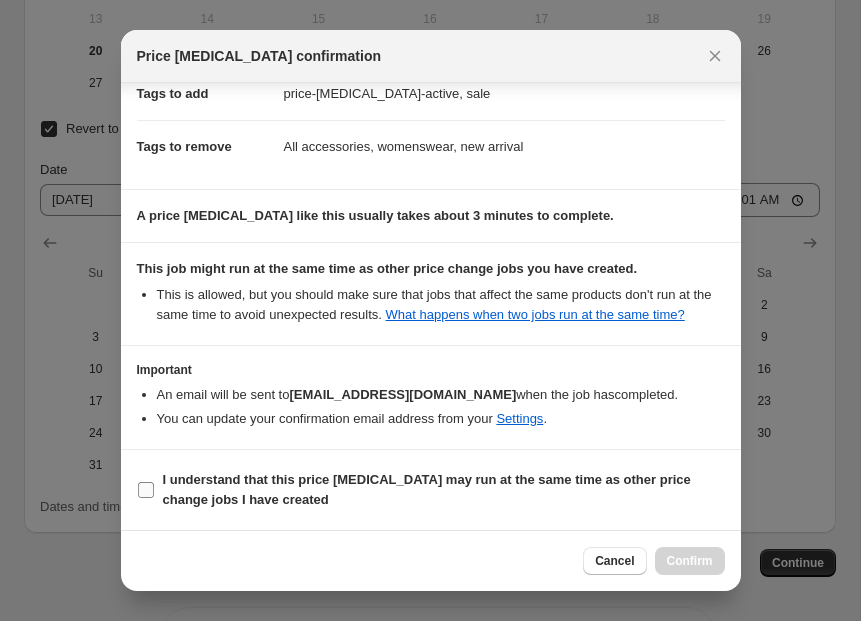 click on "I understand that this price [MEDICAL_DATA] may run at the same time as other price change jobs I have created" at bounding box center [146, 490] 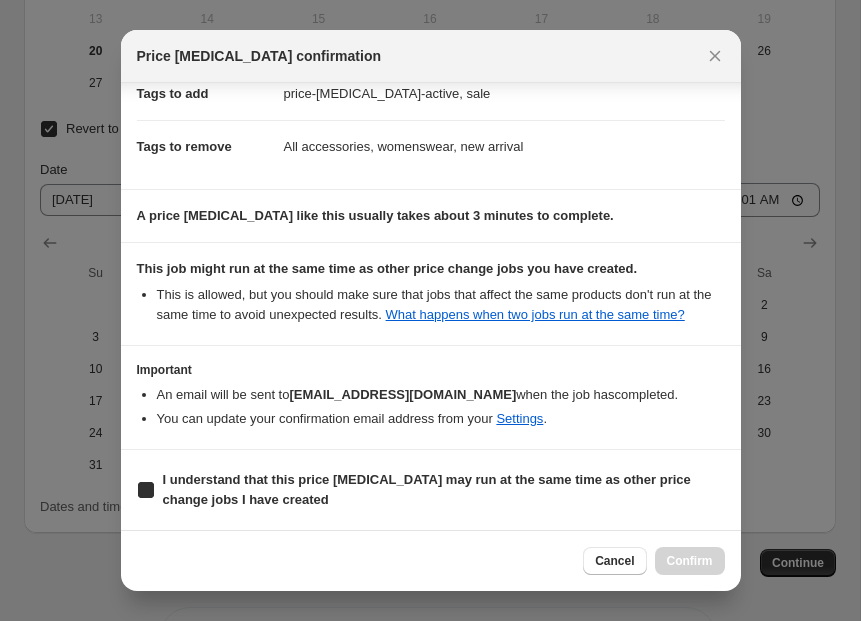 checkbox on "true" 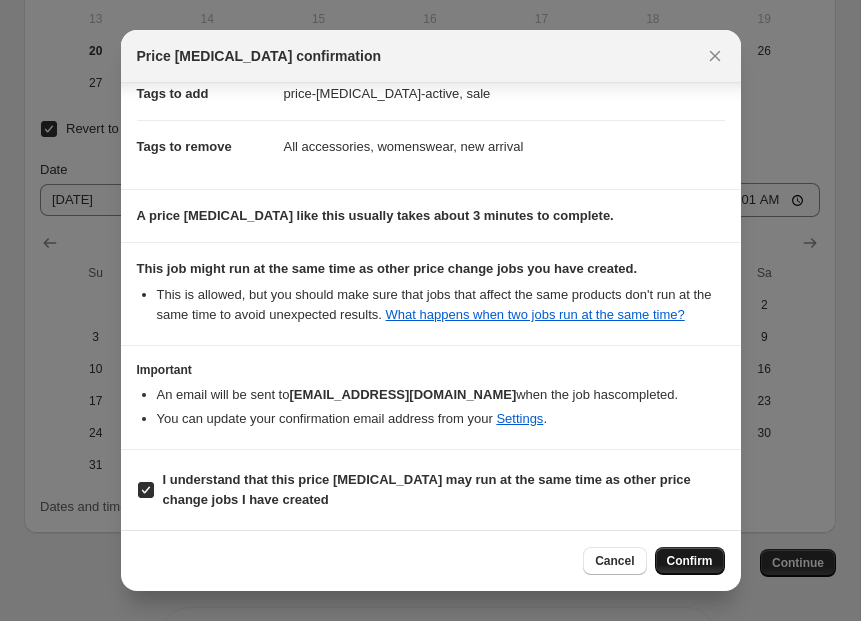 click on "Confirm" at bounding box center [690, 561] 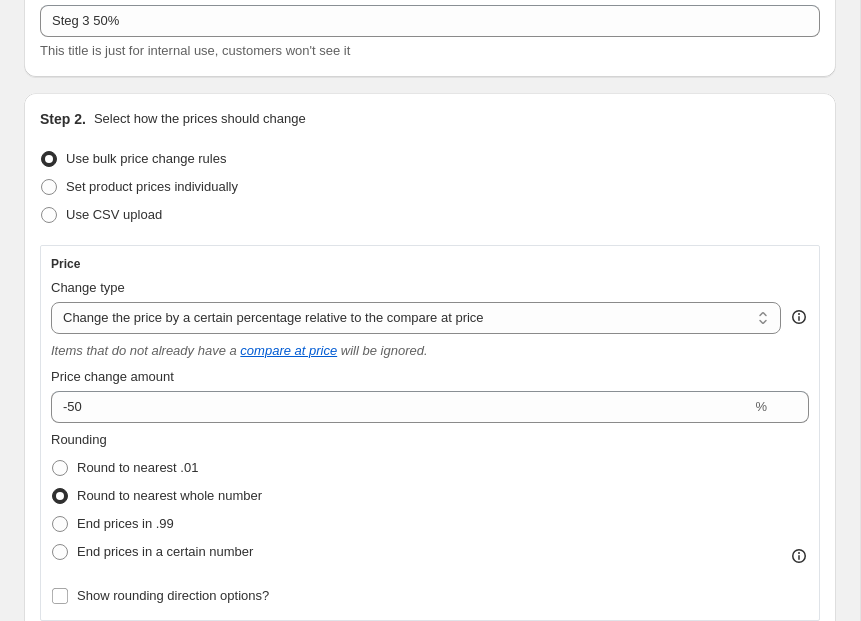 scroll, scrollTop: 0, scrollLeft: 0, axis: both 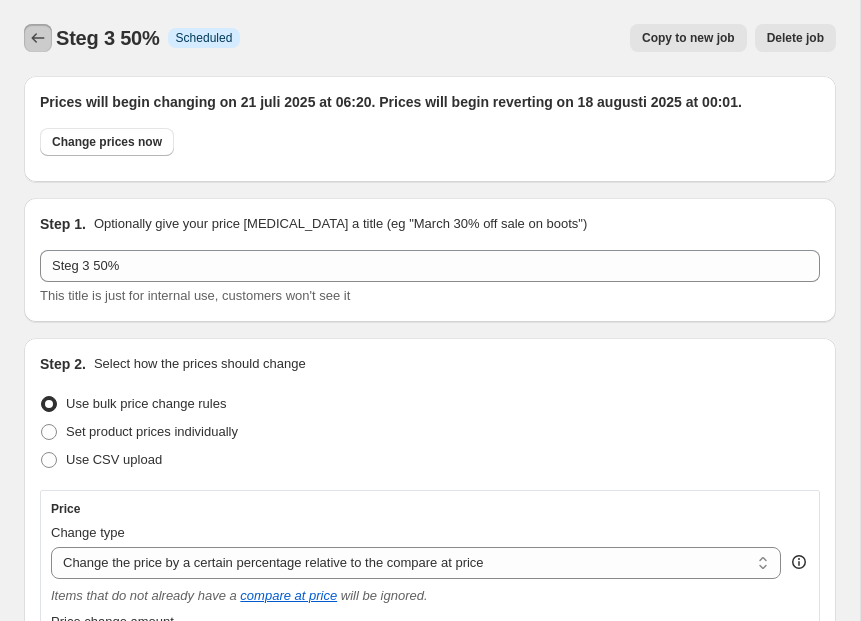 click 